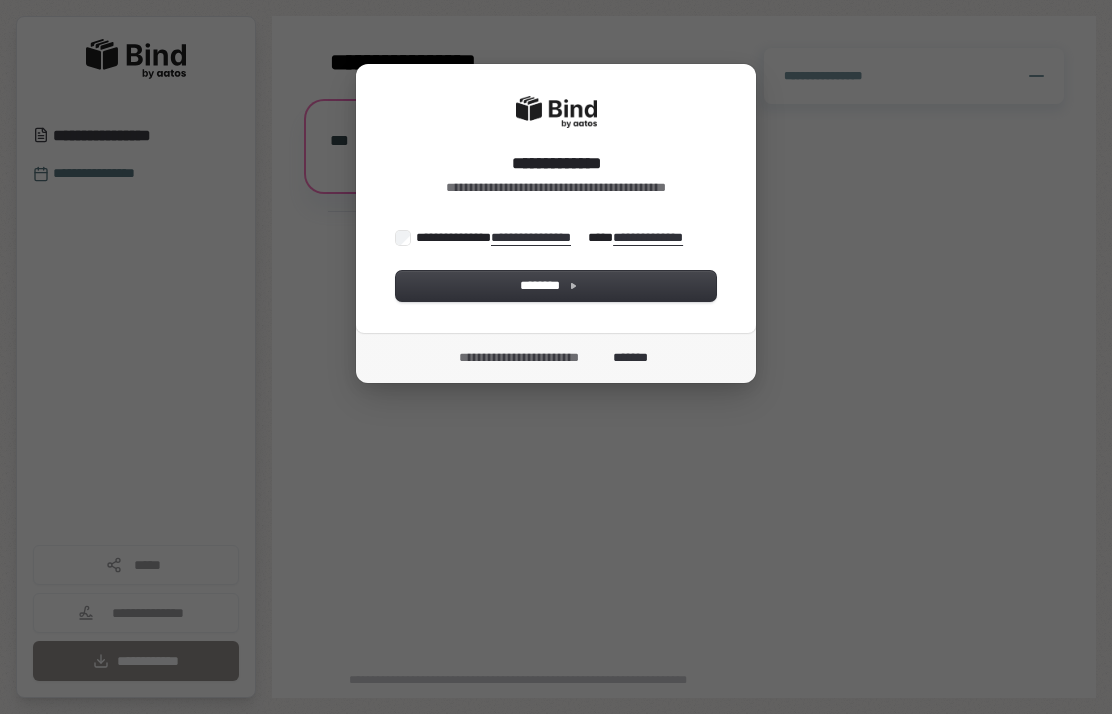 scroll, scrollTop: 0, scrollLeft: 0, axis: both 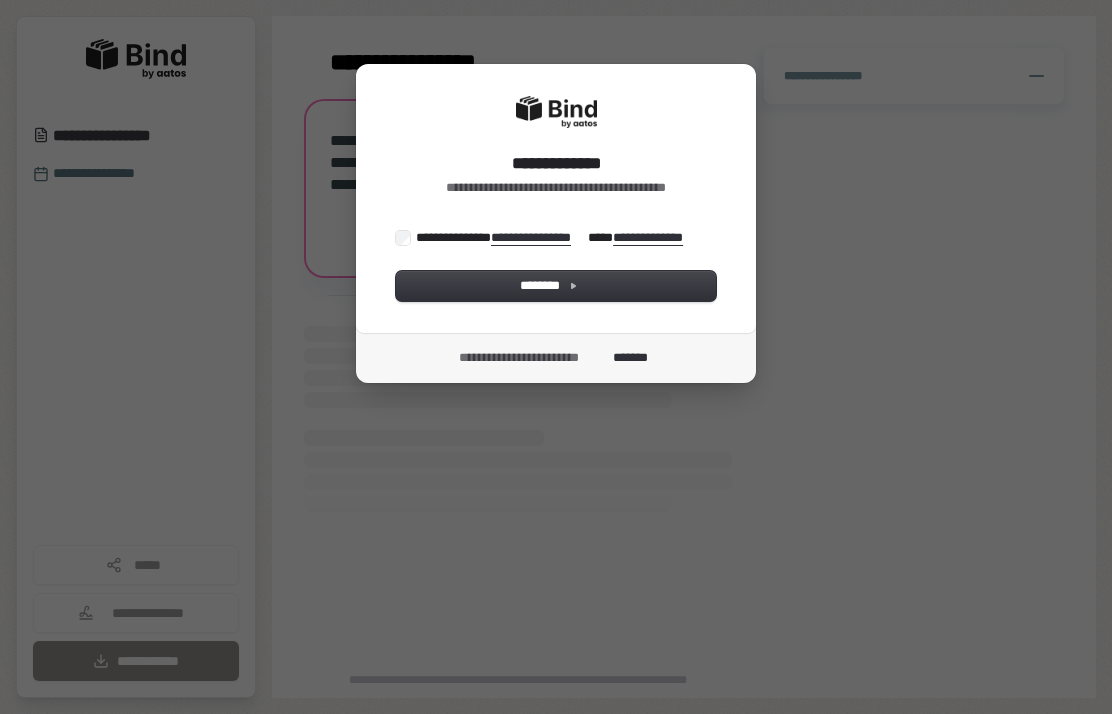 click on "********" at bounding box center (556, 286) 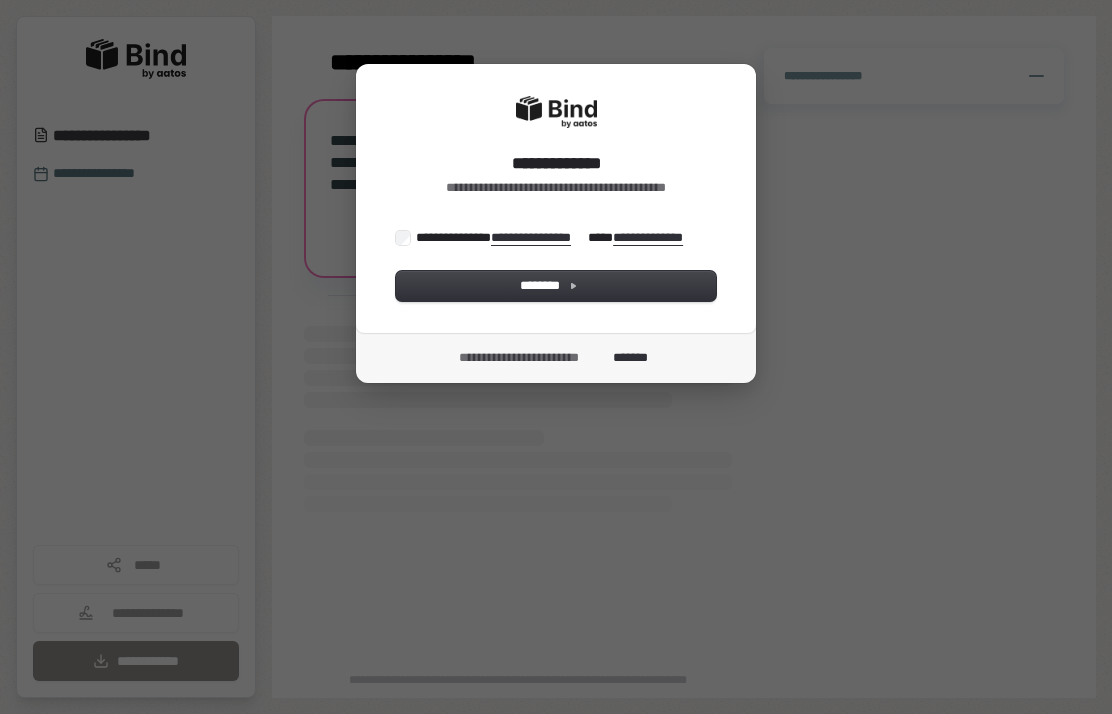 click on "**********" at bounding box center [551, 238] 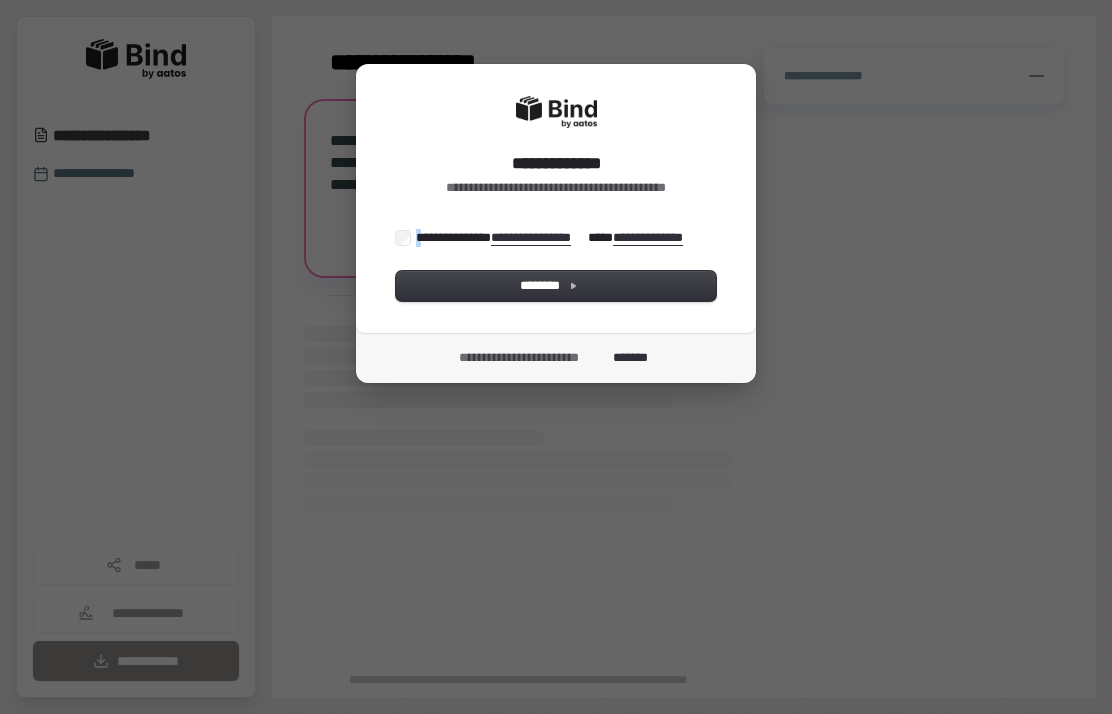 click on "********" at bounding box center [556, 286] 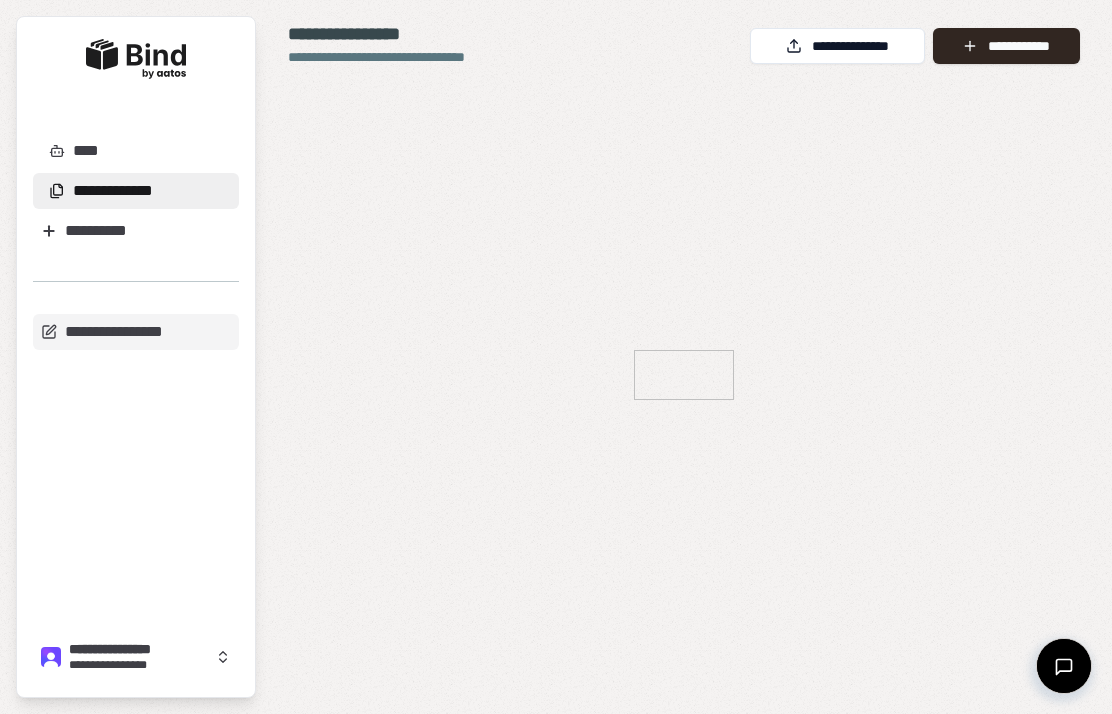 scroll, scrollTop: 0, scrollLeft: 0, axis: both 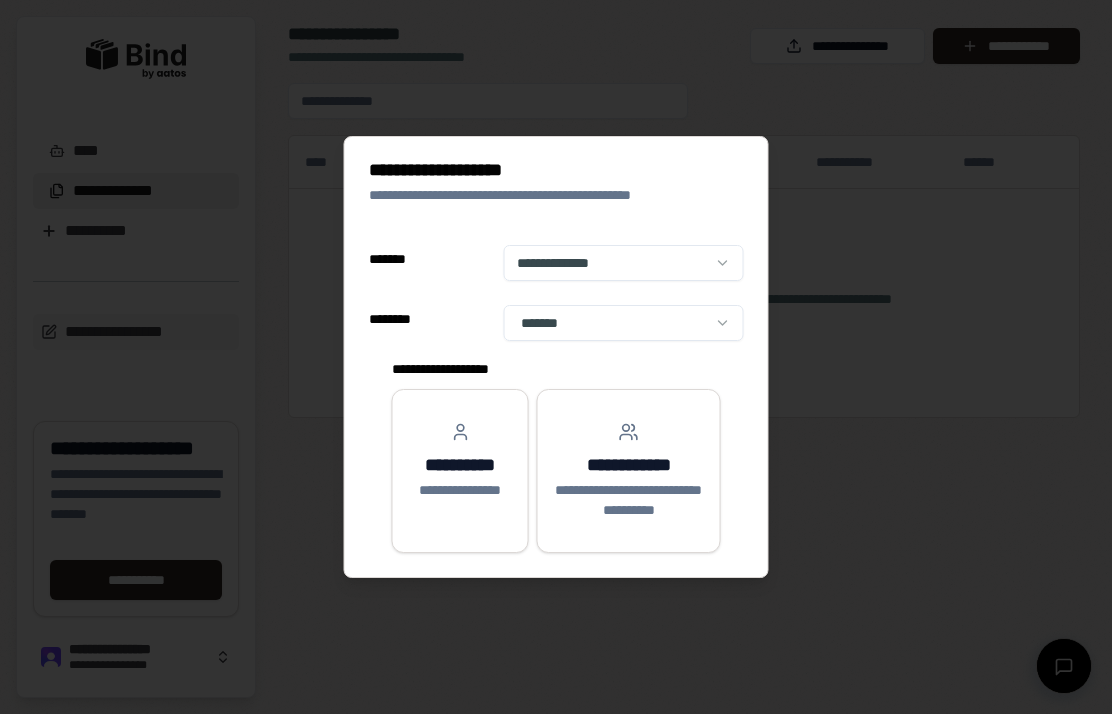 click on "**********" at bounding box center [460, 465] 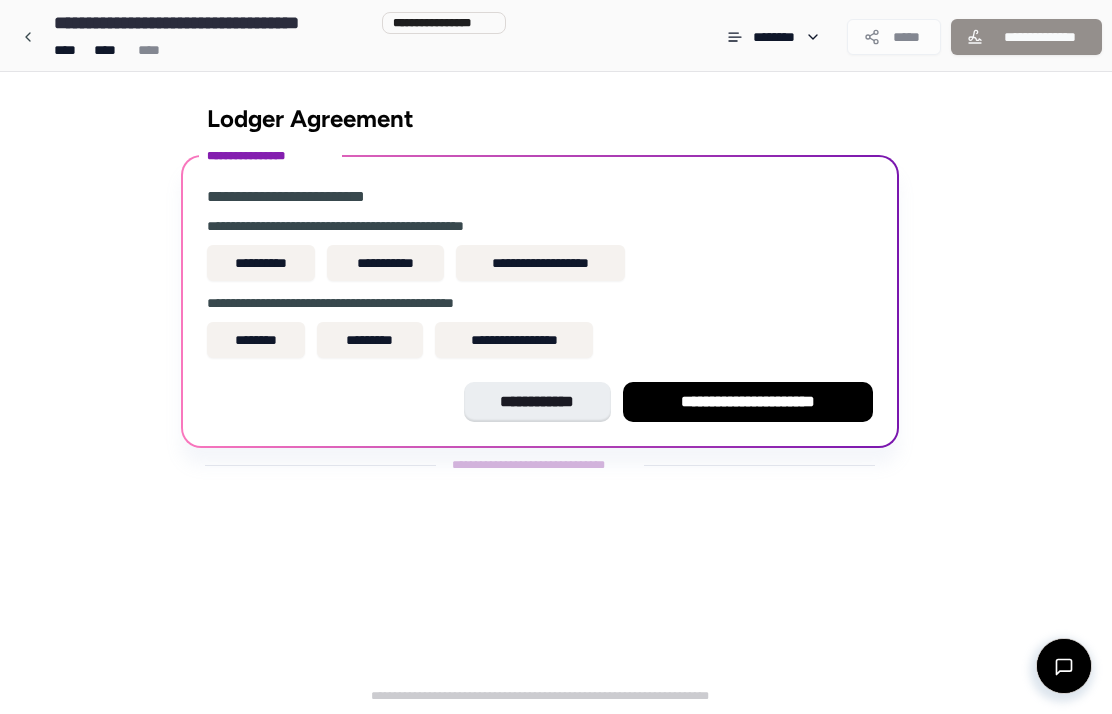click on "**********" at bounding box center (261, 263) 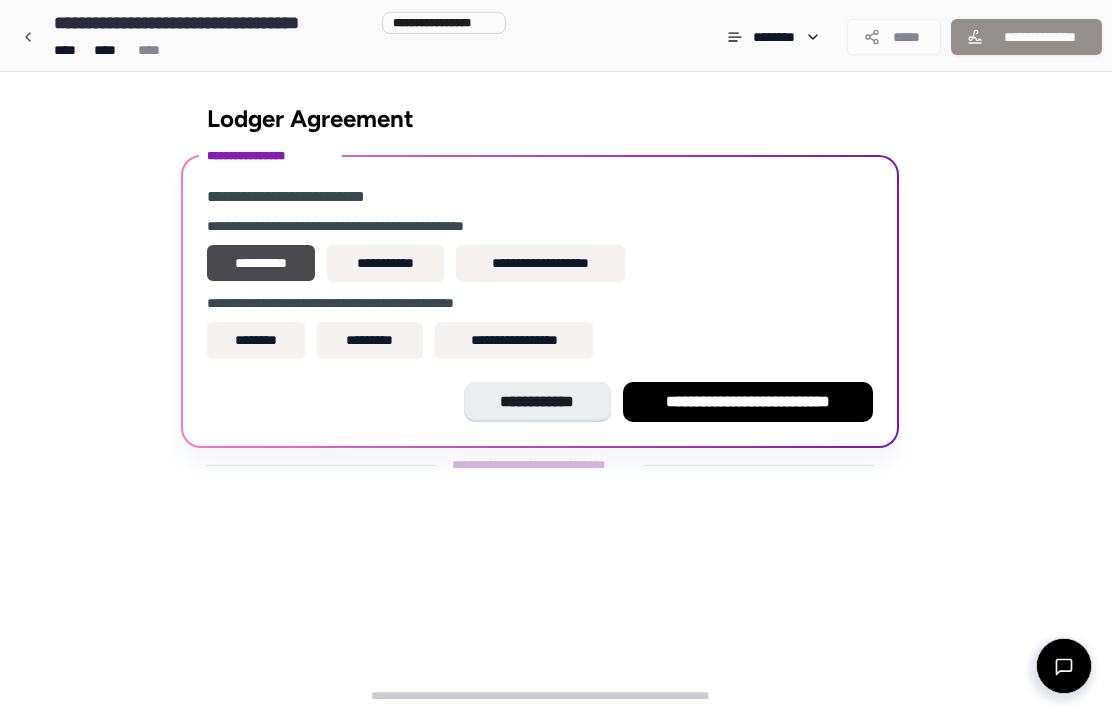click on "********" at bounding box center [256, 340] 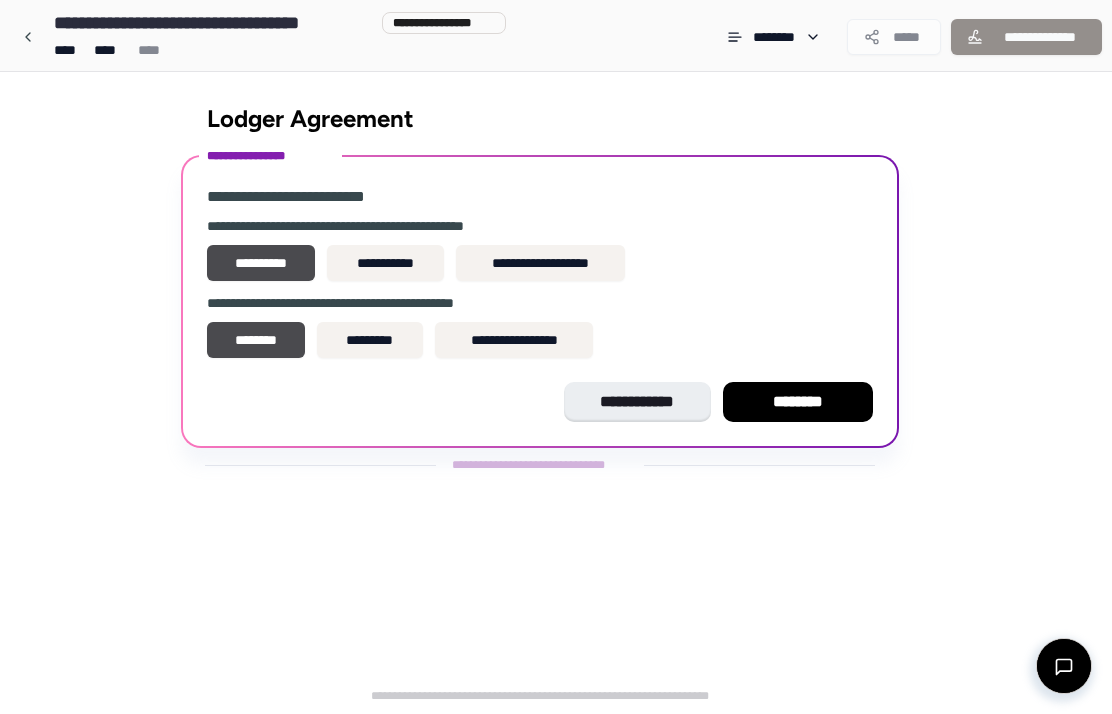 click on "********" at bounding box center [798, 402] 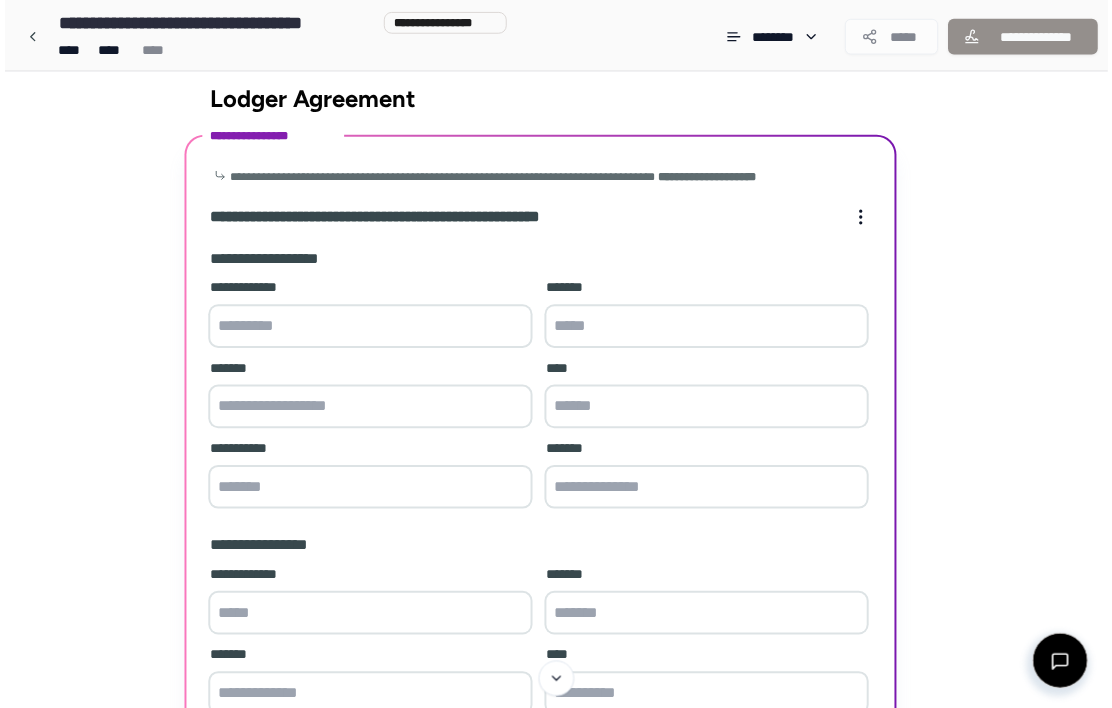 scroll, scrollTop: 0, scrollLeft: 0, axis: both 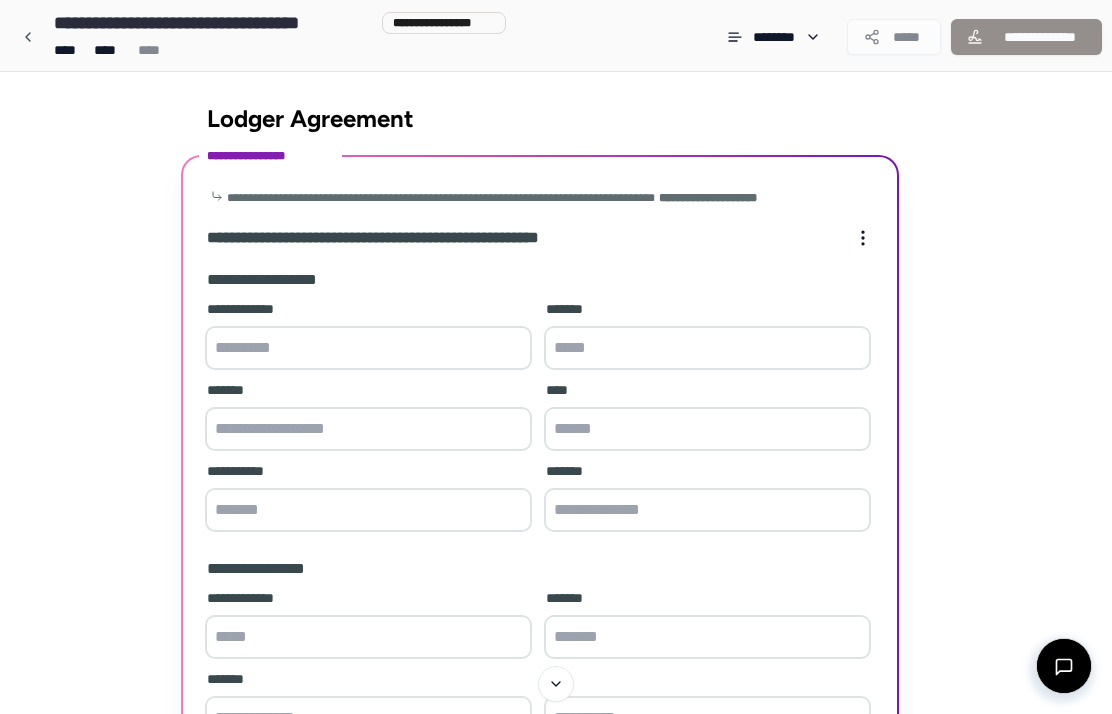 click at bounding box center [368, 348] 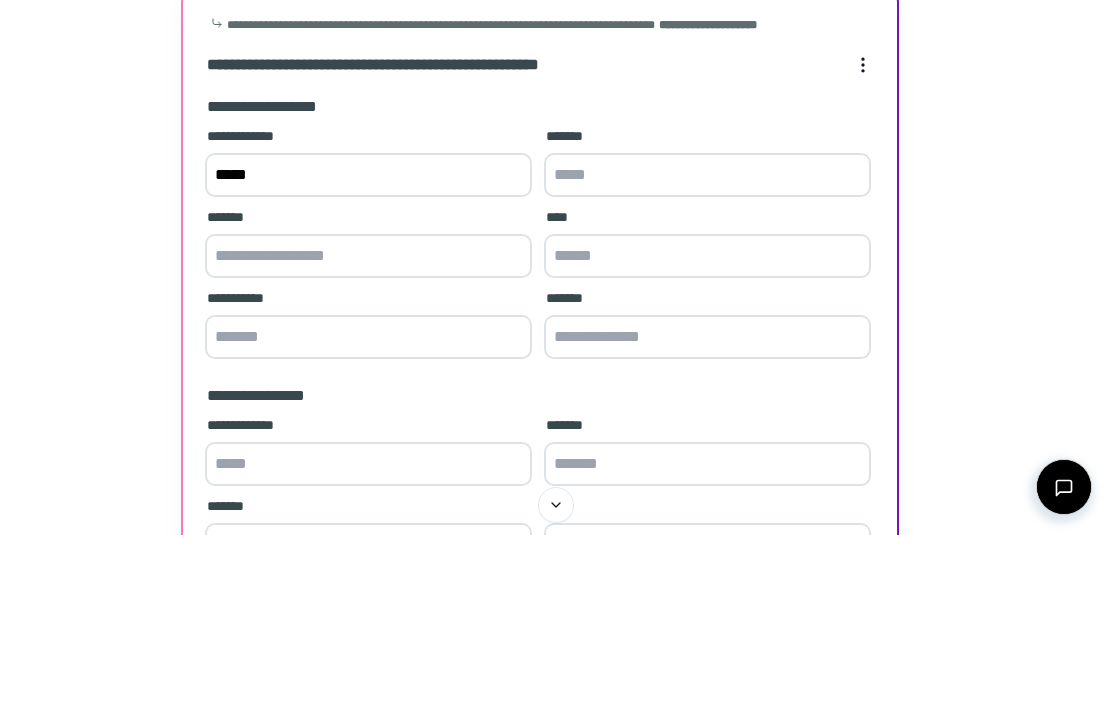 type on "*****" 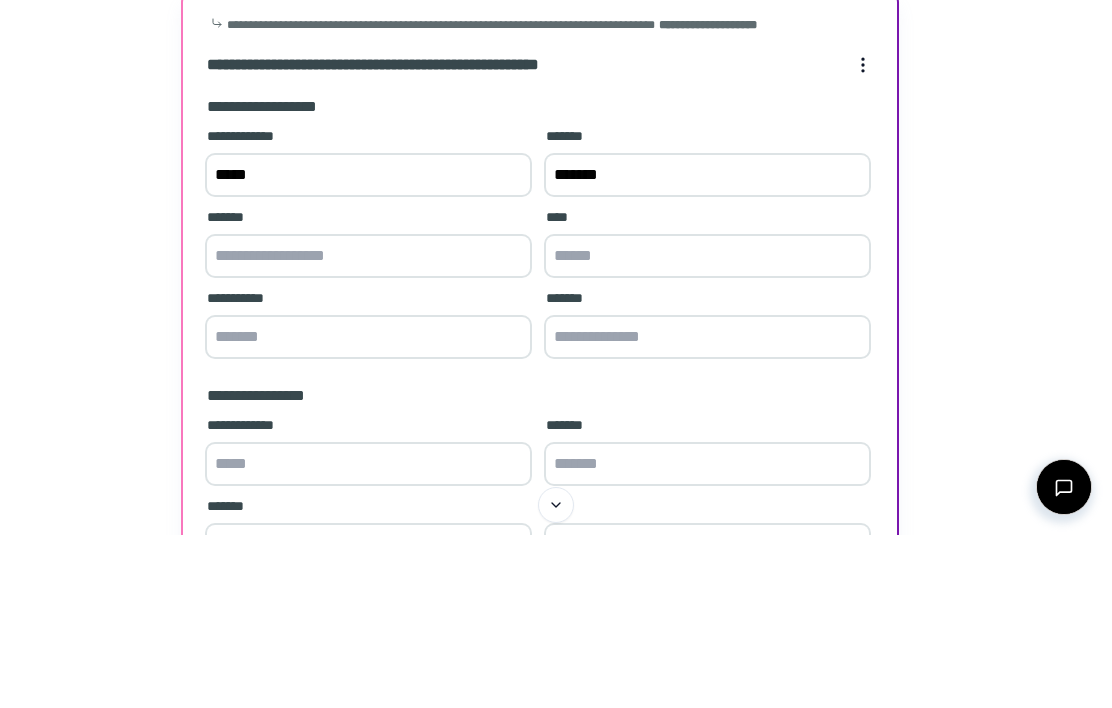 type on "*******" 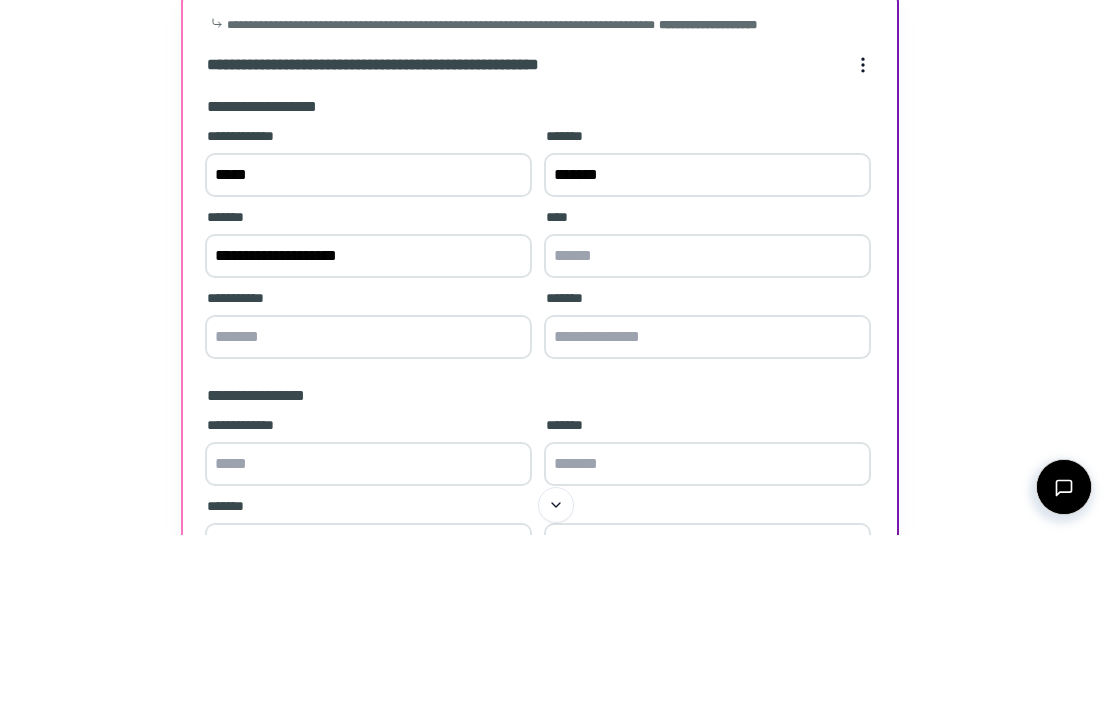 type on "**********" 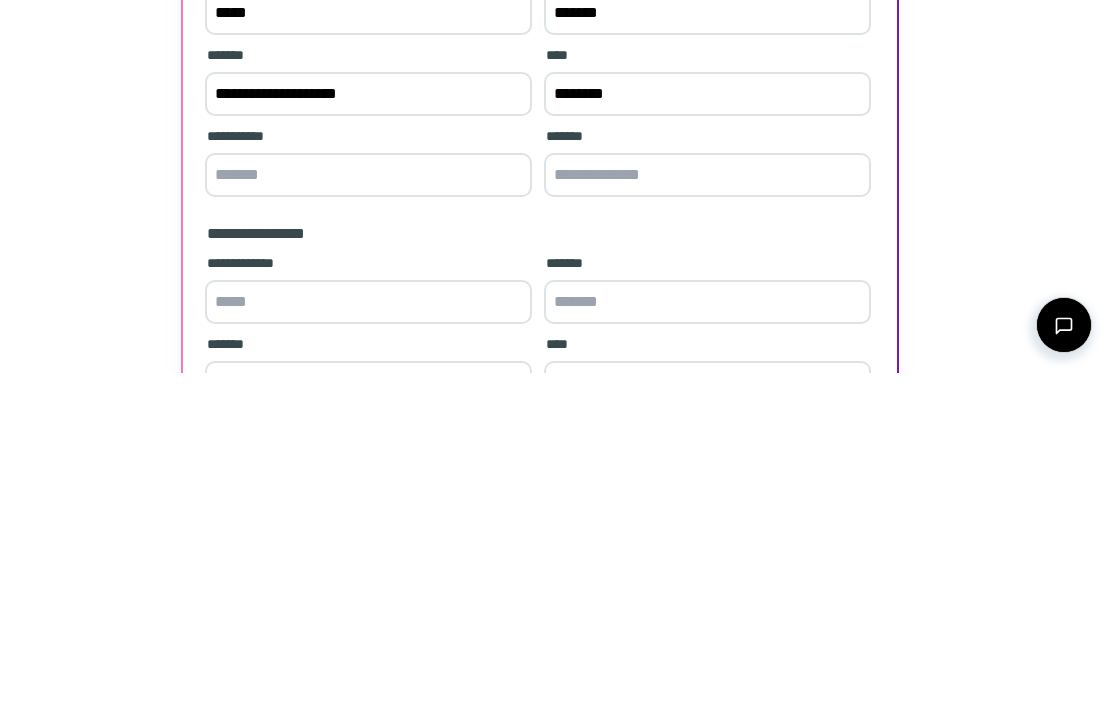 type on "********" 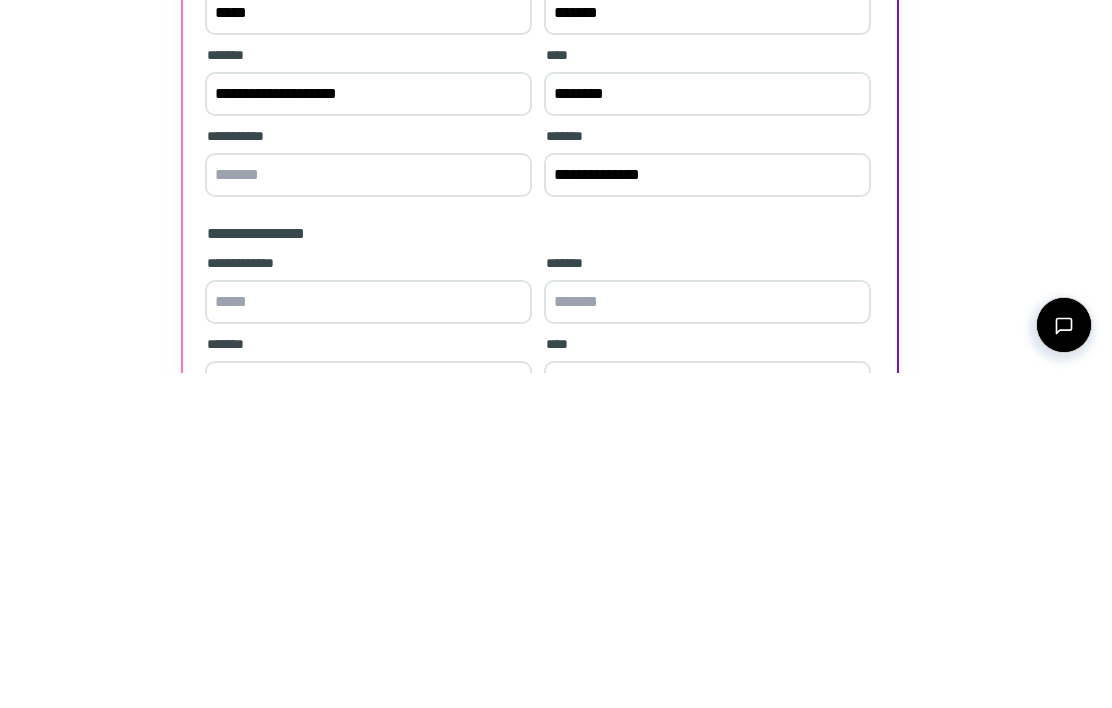 type on "**********" 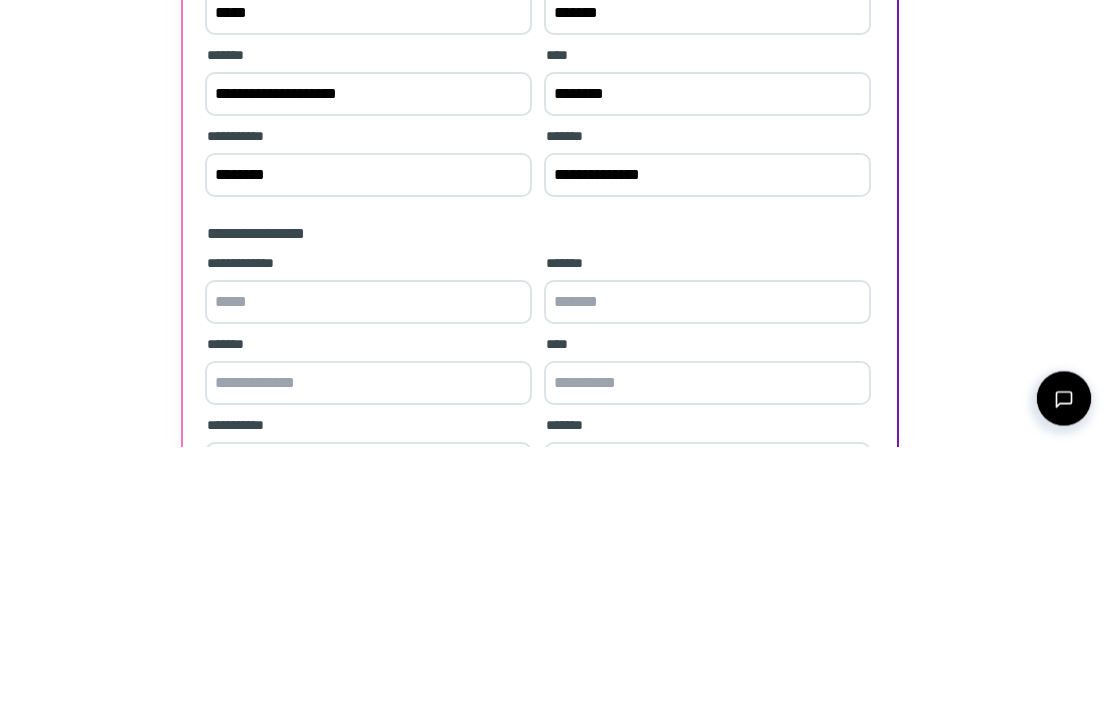 scroll, scrollTop: 92, scrollLeft: 0, axis: vertical 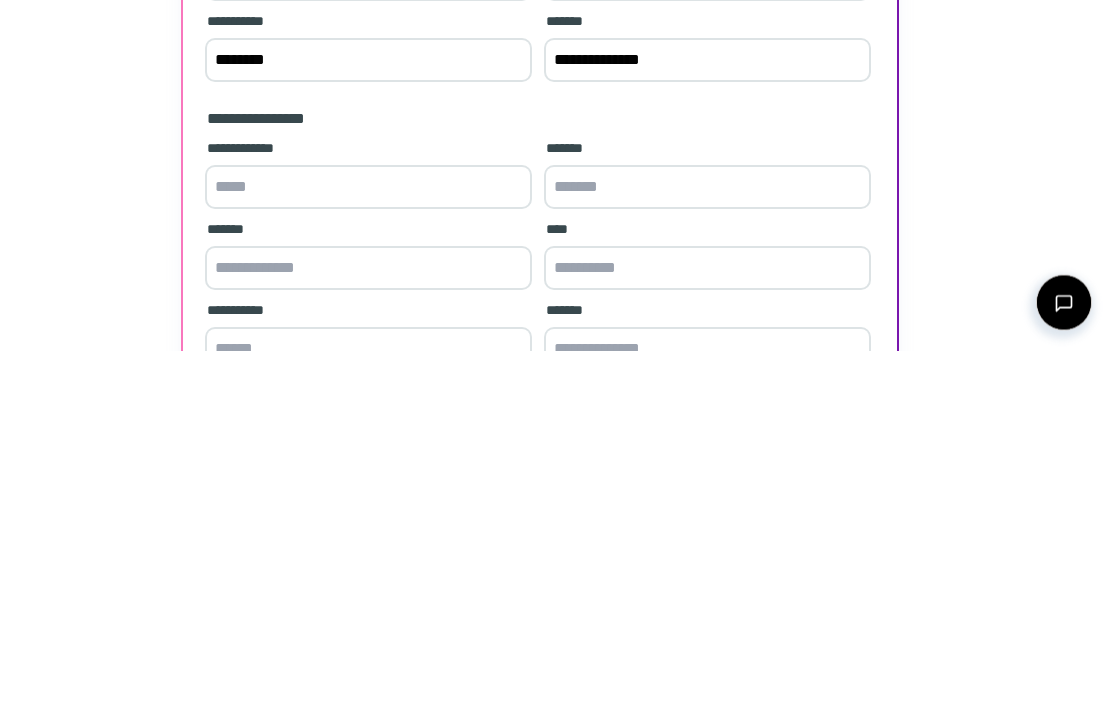 type on "********" 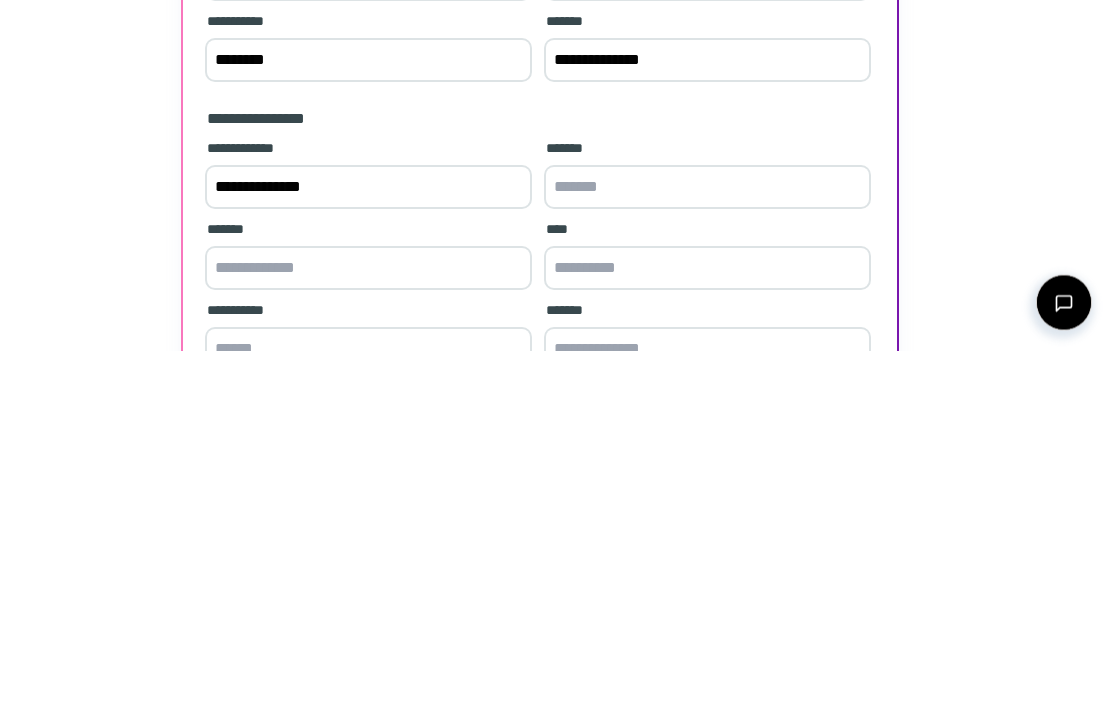 type on "**********" 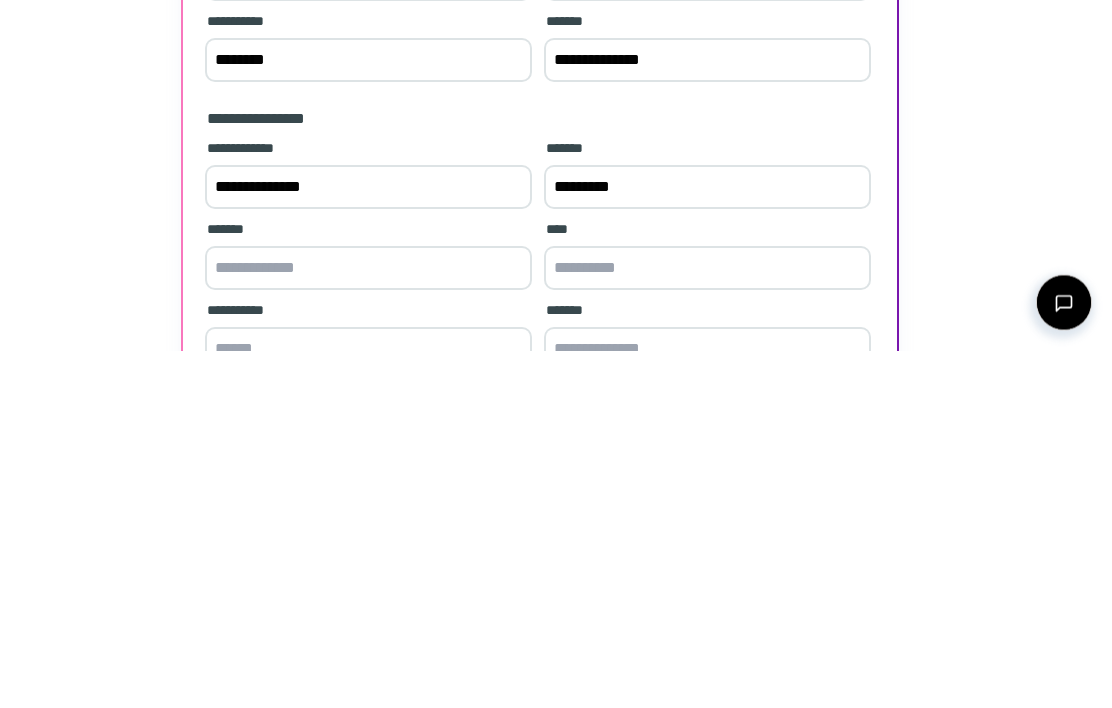 type on "*********" 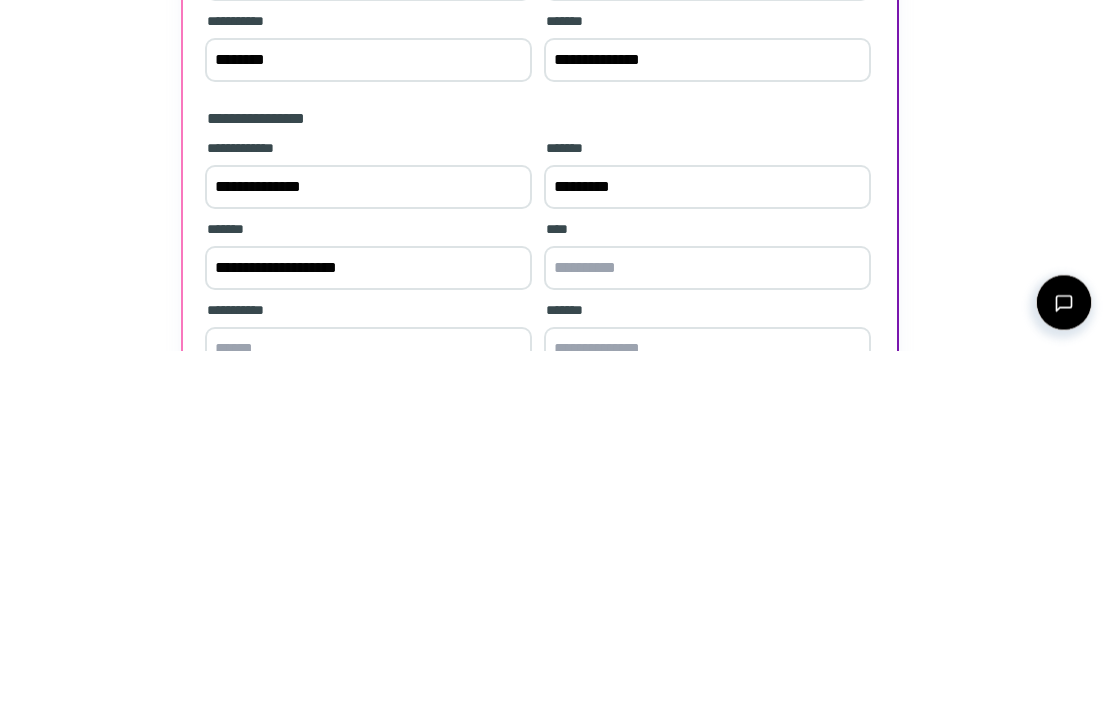 type on "**********" 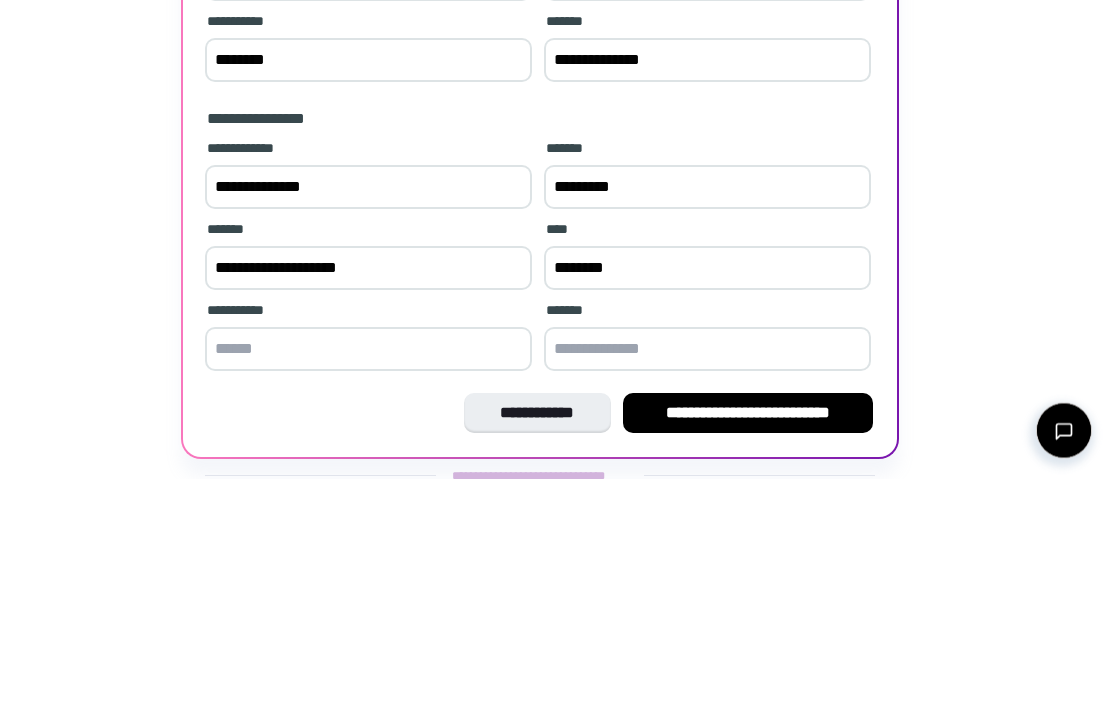 scroll, scrollTop: 221, scrollLeft: 0, axis: vertical 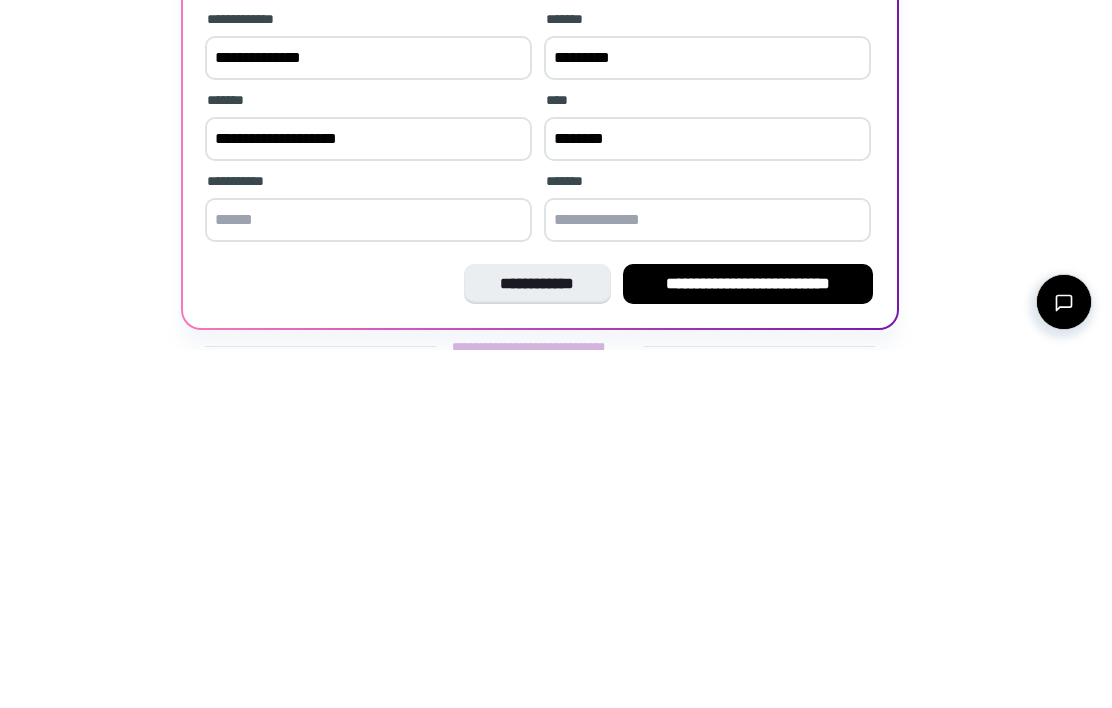 type on "********" 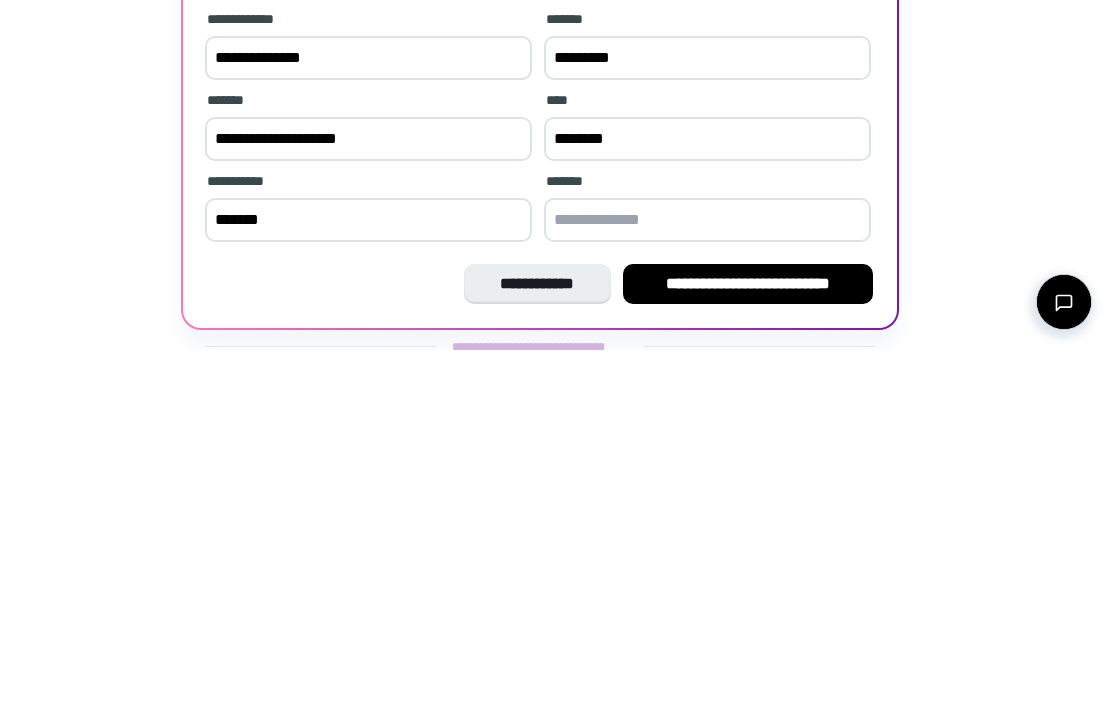 type on "********" 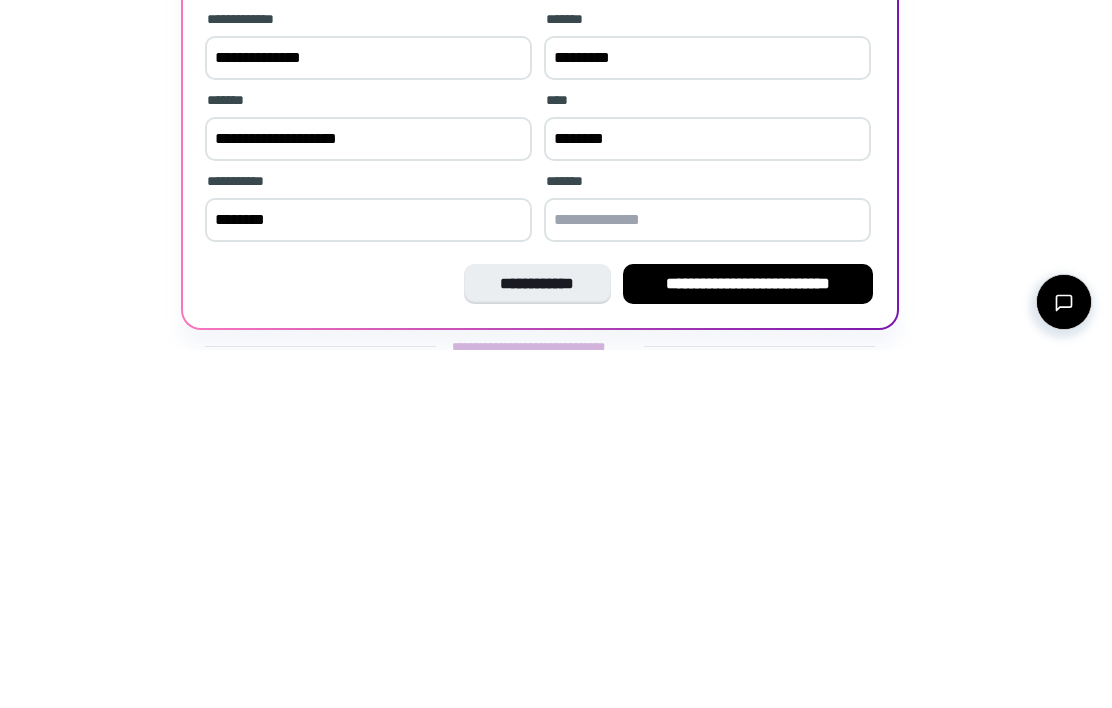 scroll, scrollTop: 279, scrollLeft: 0, axis: vertical 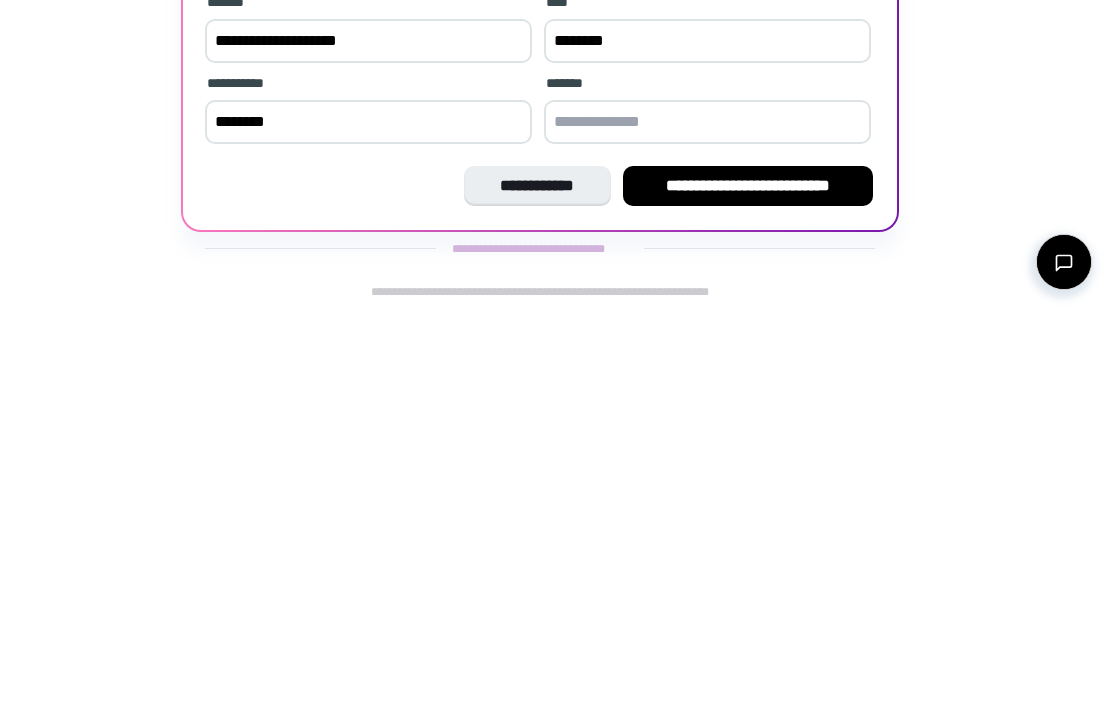 click on "**********" at bounding box center (537, 584) 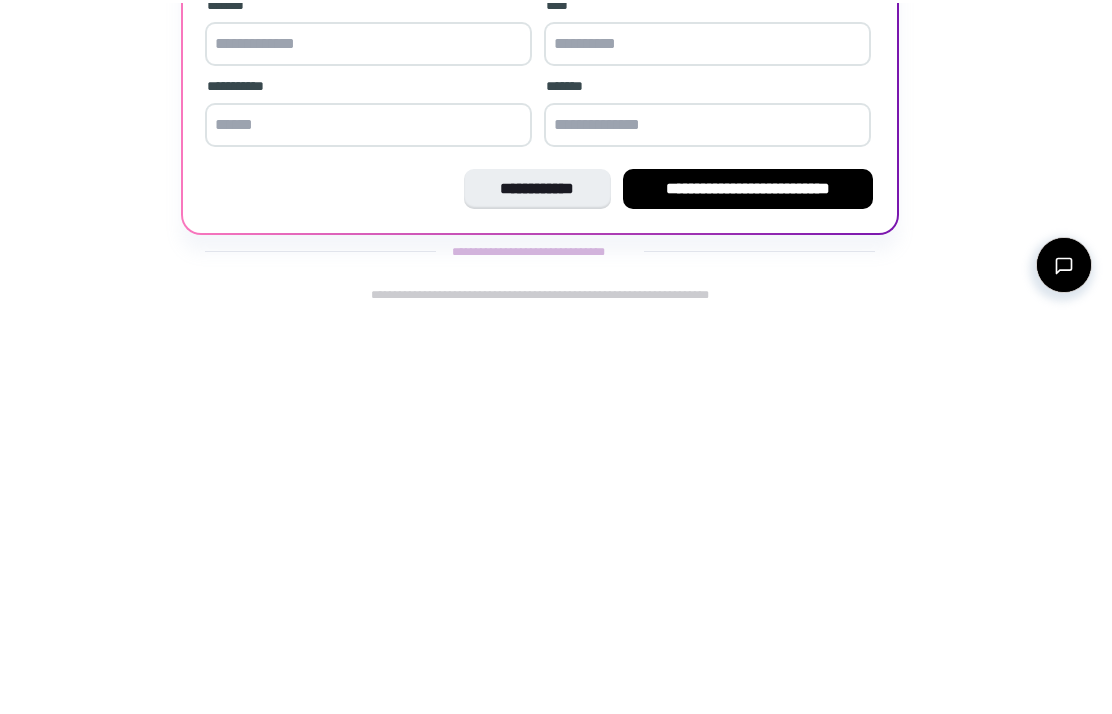 scroll, scrollTop: 0, scrollLeft: 0, axis: both 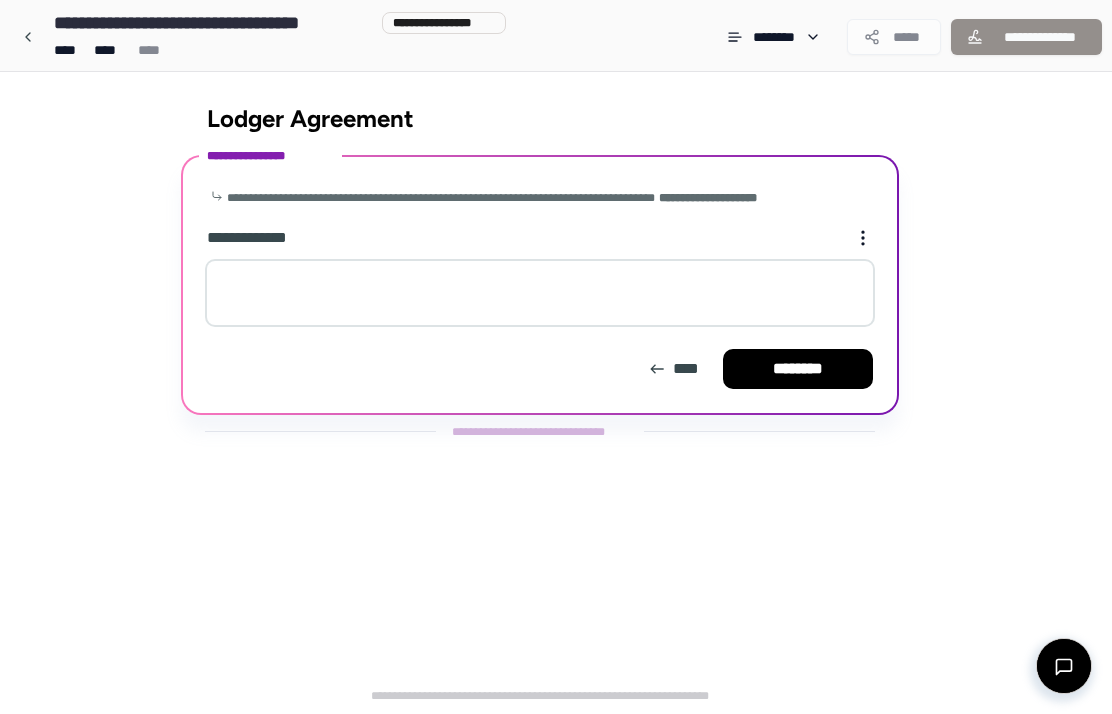click on "****" at bounding box center [673, 369] 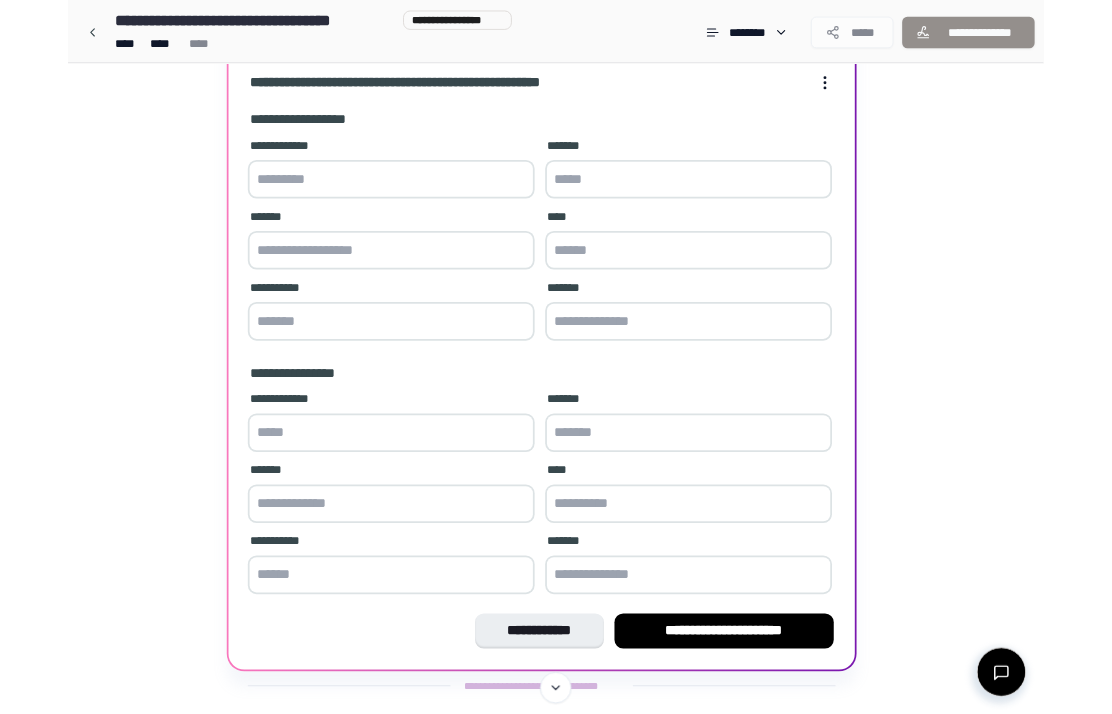 scroll, scrollTop: 273, scrollLeft: 0, axis: vertical 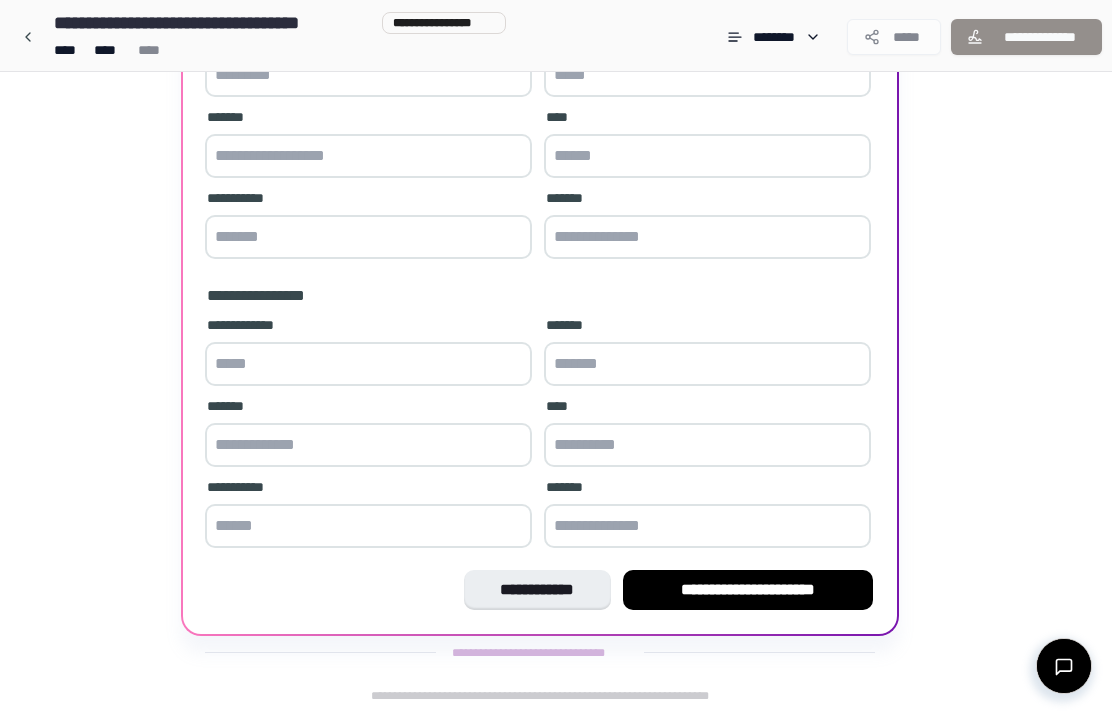 click on "**********" at bounding box center [537, 590] 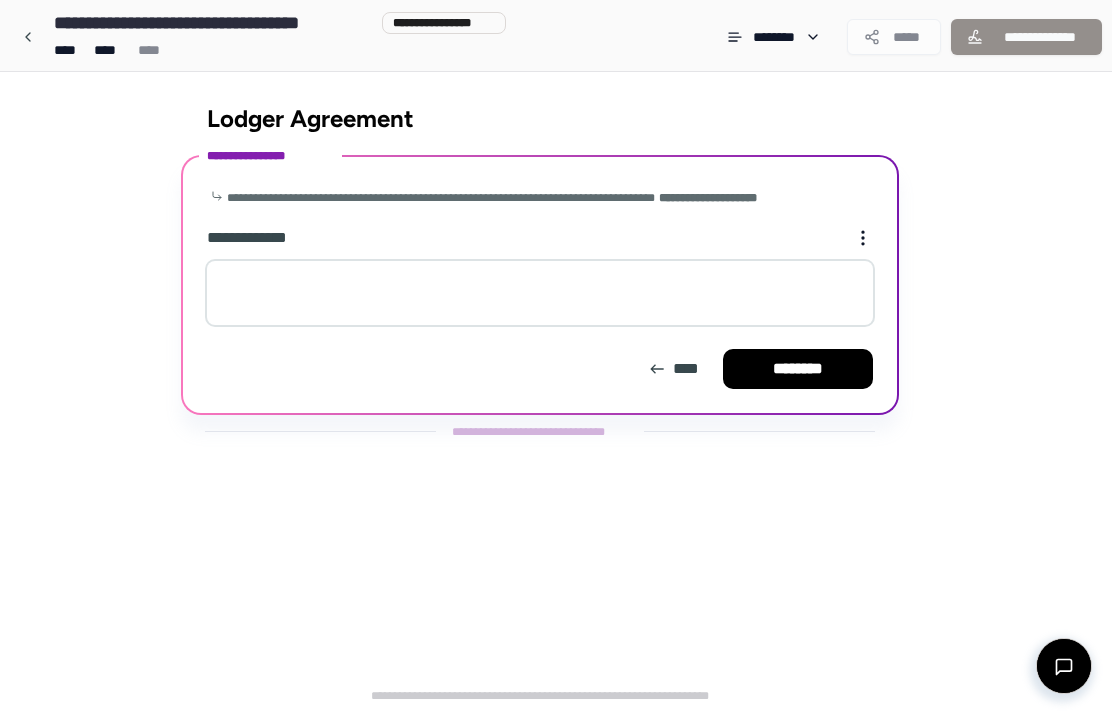 click at bounding box center [540, 293] 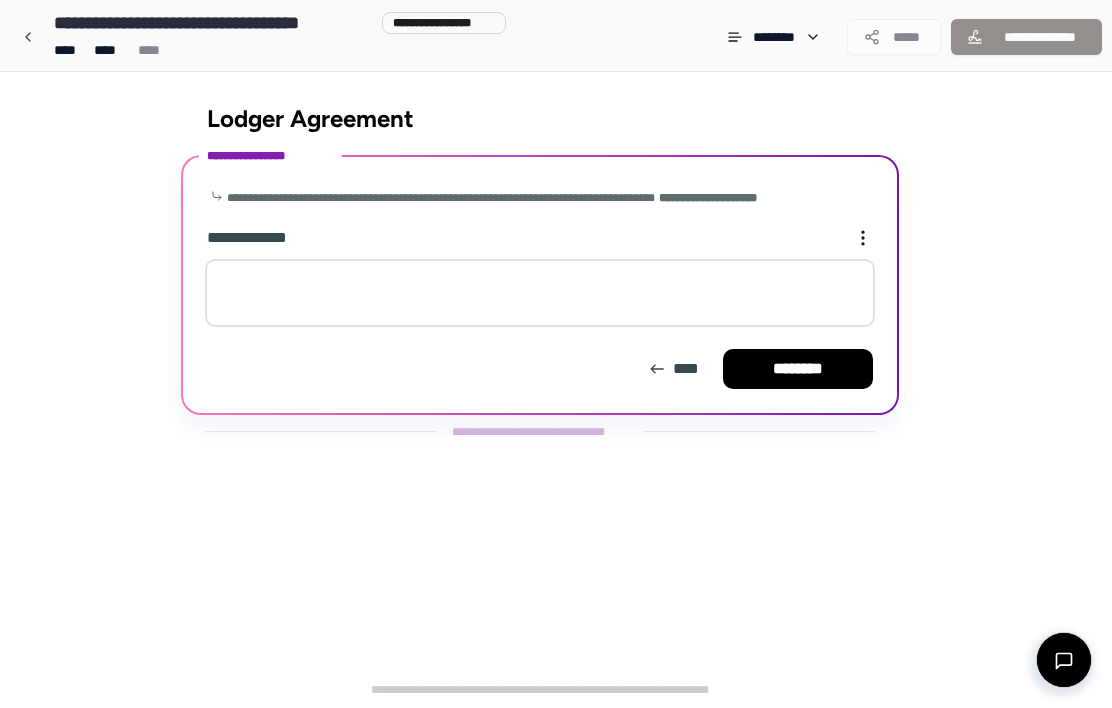 click on "**********" at bounding box center (556, 282) 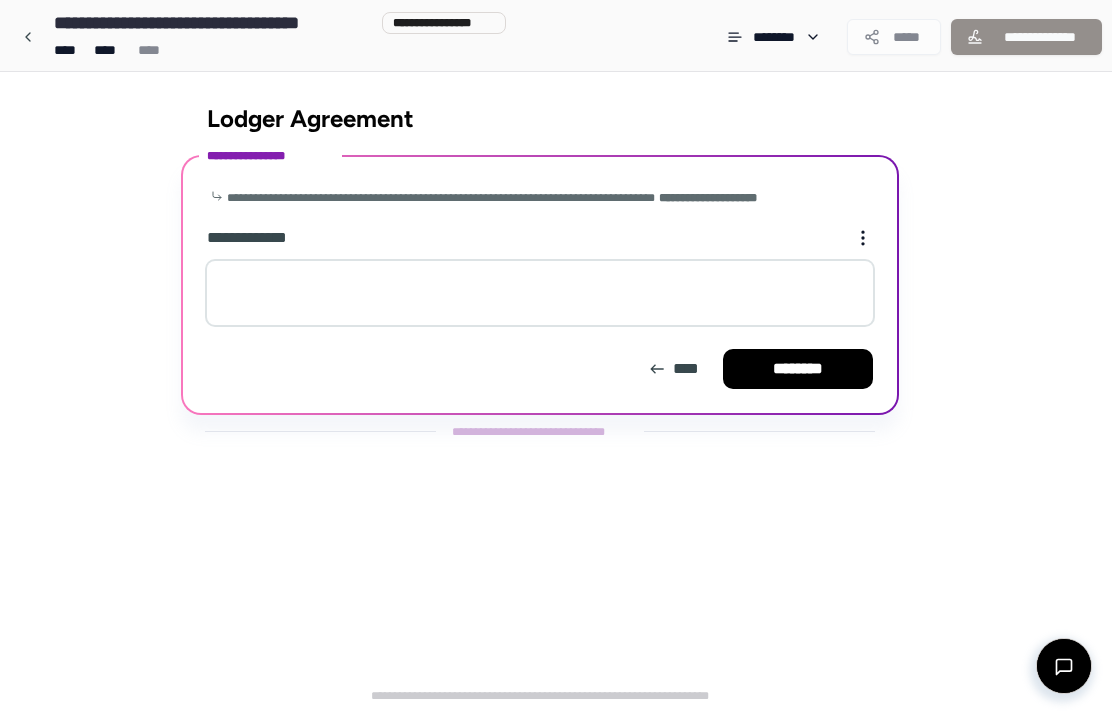 click on "****" at bounding box center (673, 369) 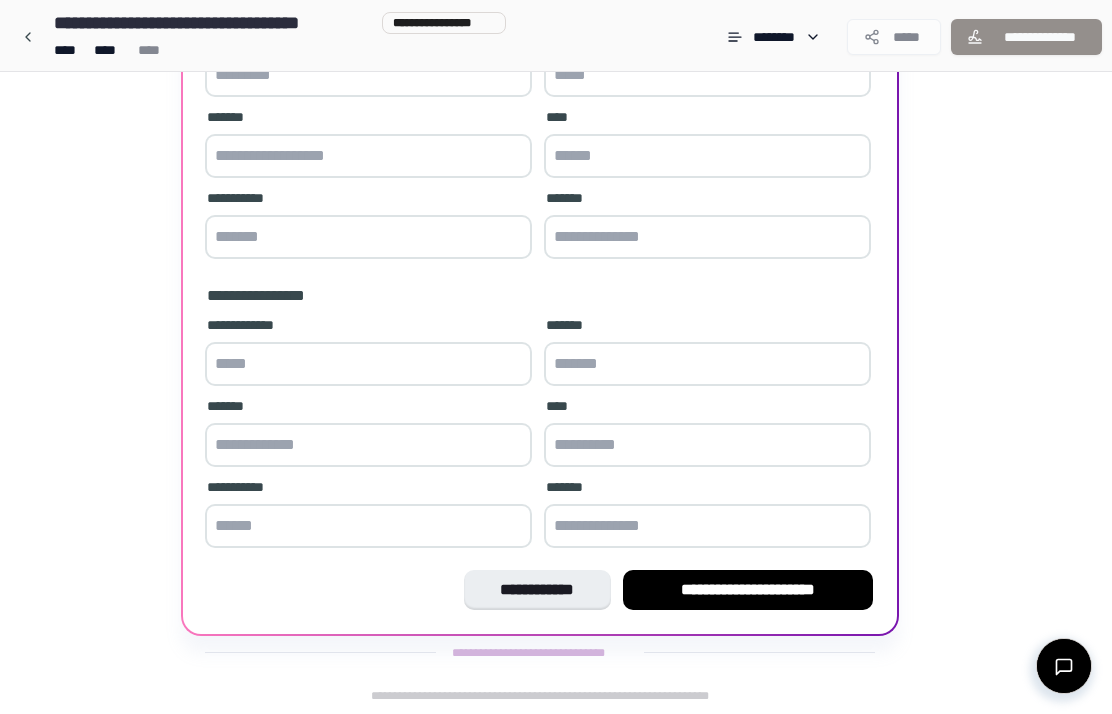 click on "**********" at bounding box center (748, 590) 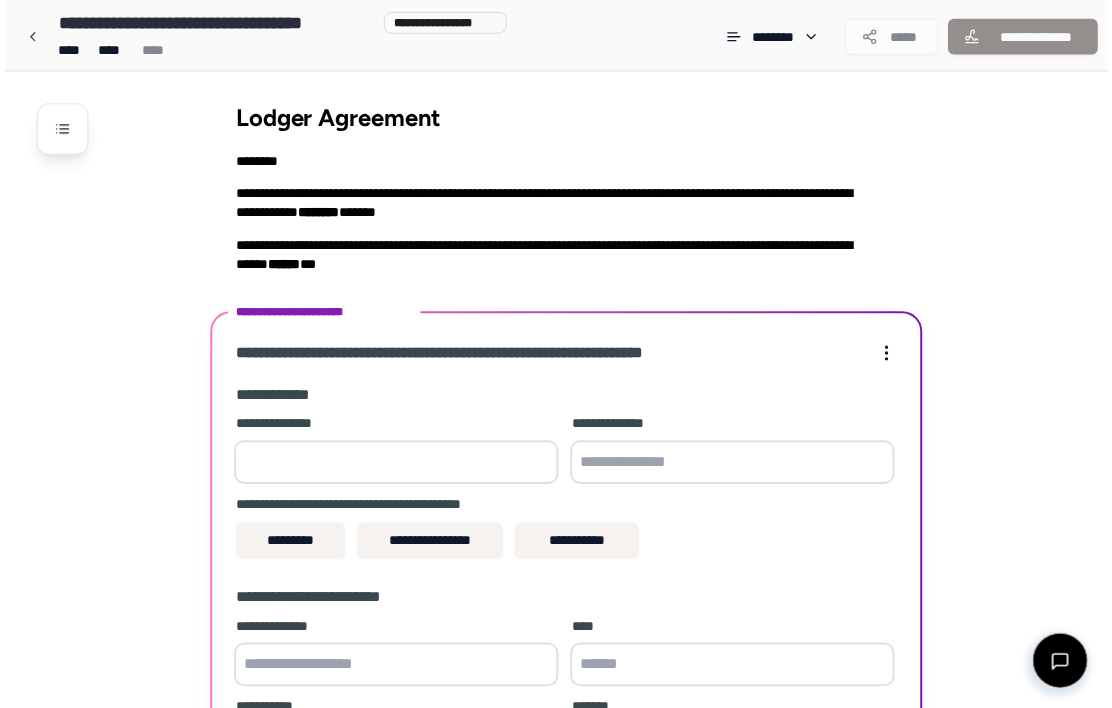 scroll, scrollTop: 225, scrollLeft: 0, axis: vertical 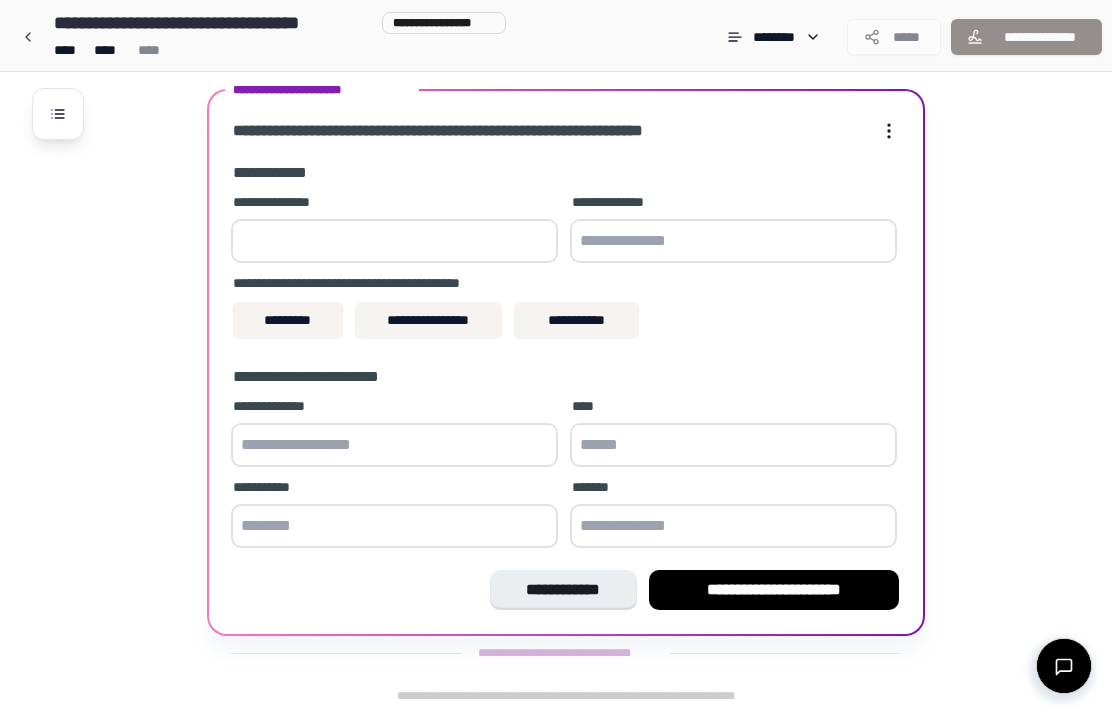 click at bounding box center (394, 241) 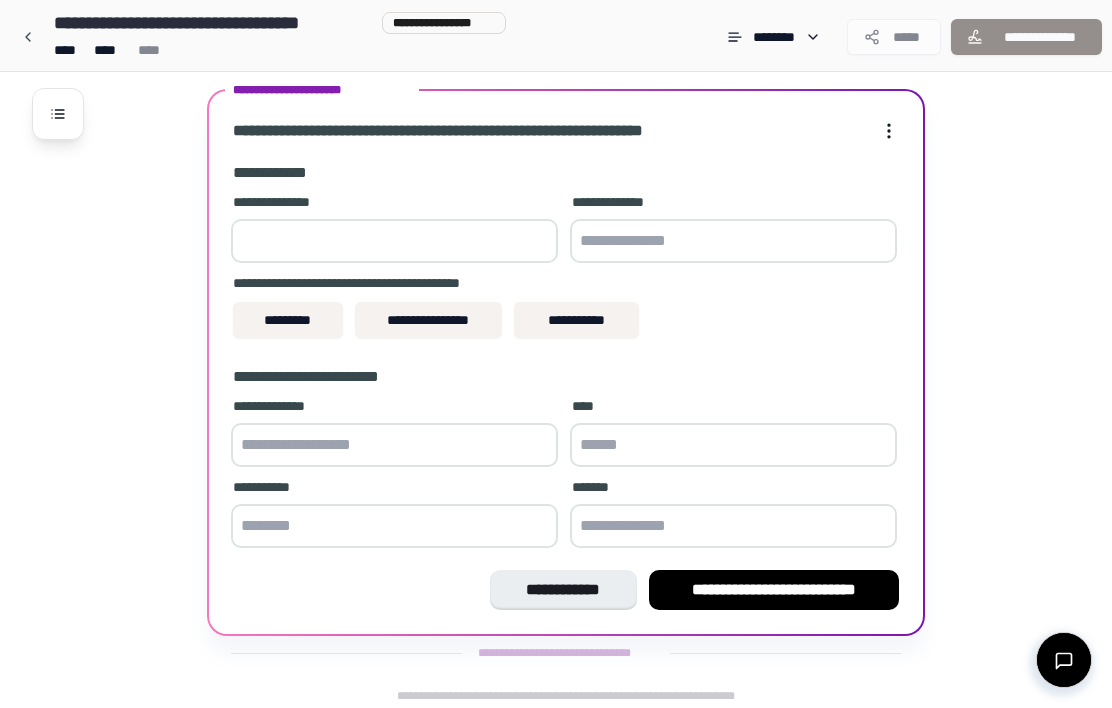 type on "*" 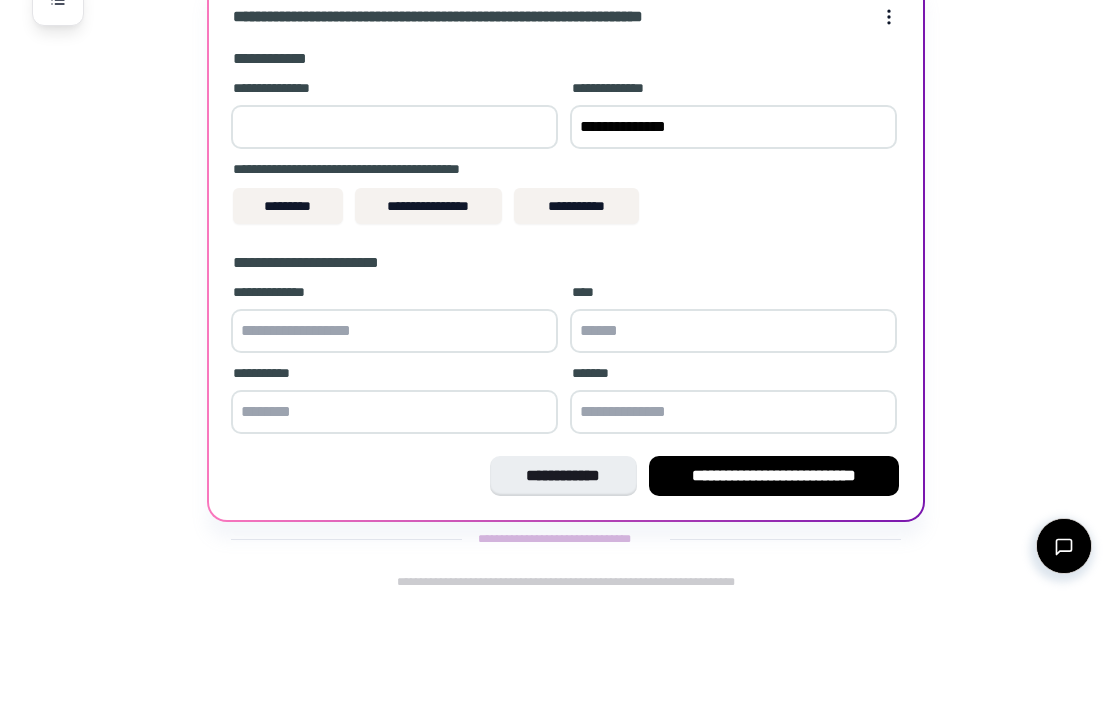 type on "**********" 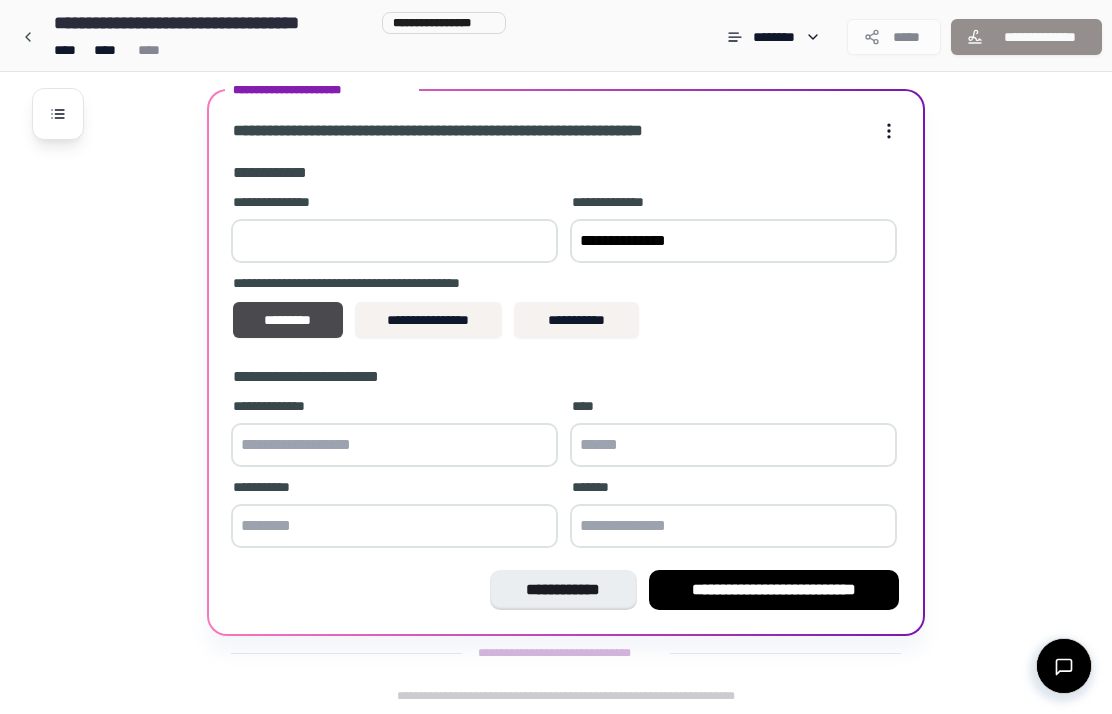 click at bounding box center (394, 445) 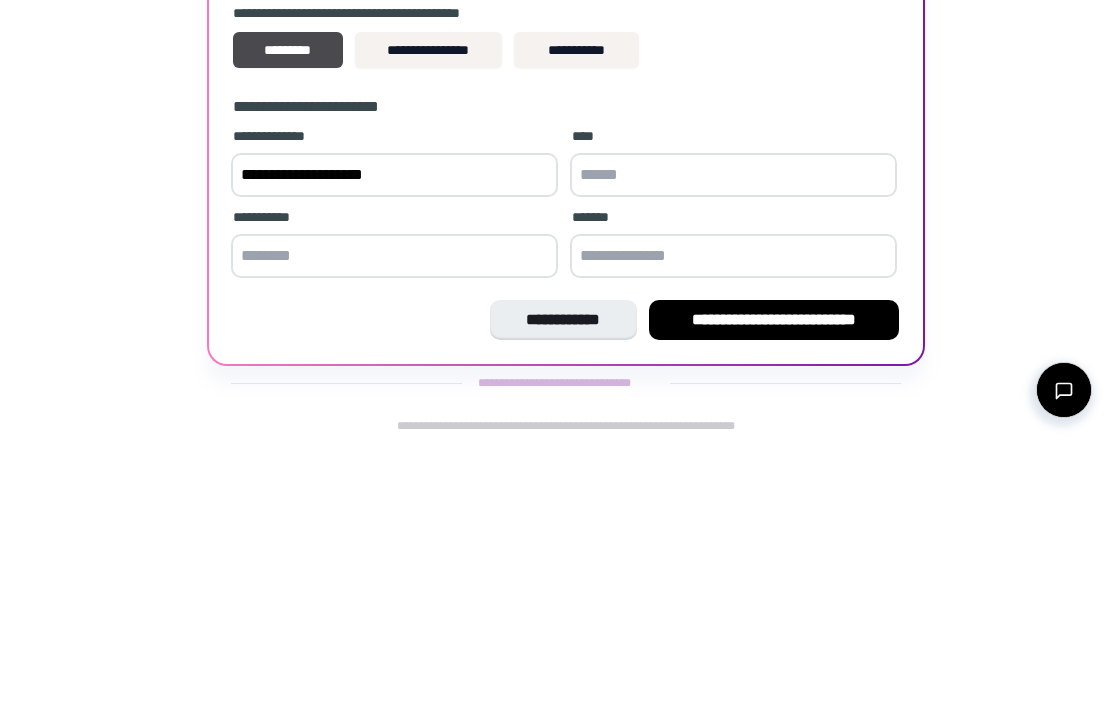 type on "**********" 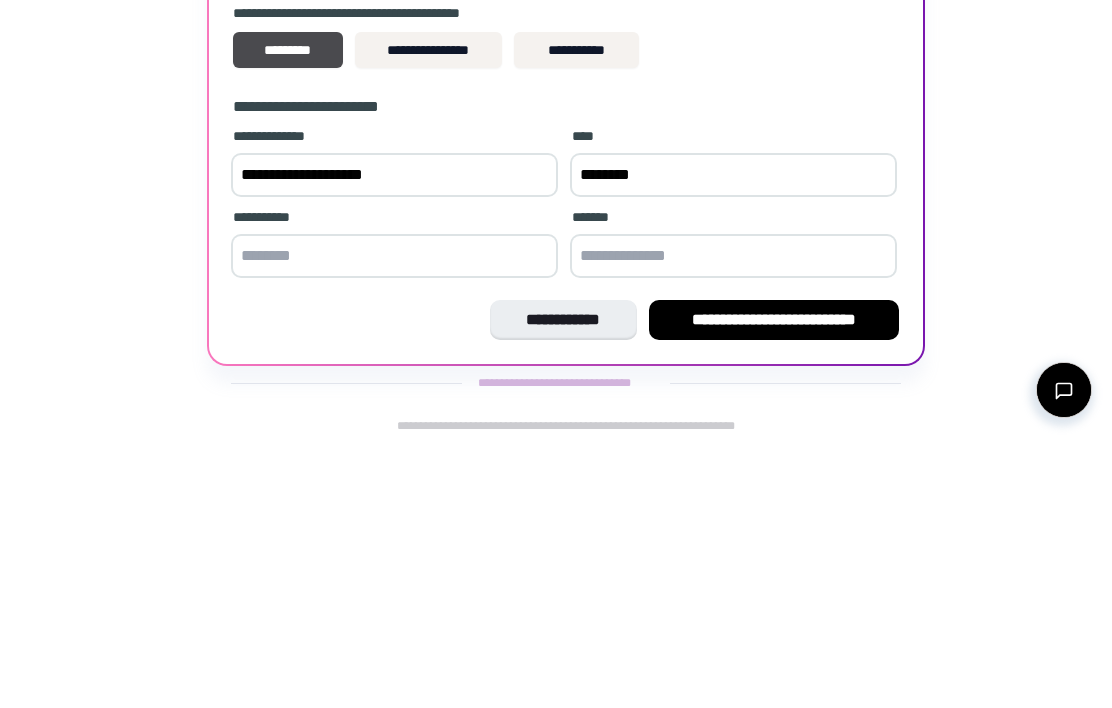 type on "********" 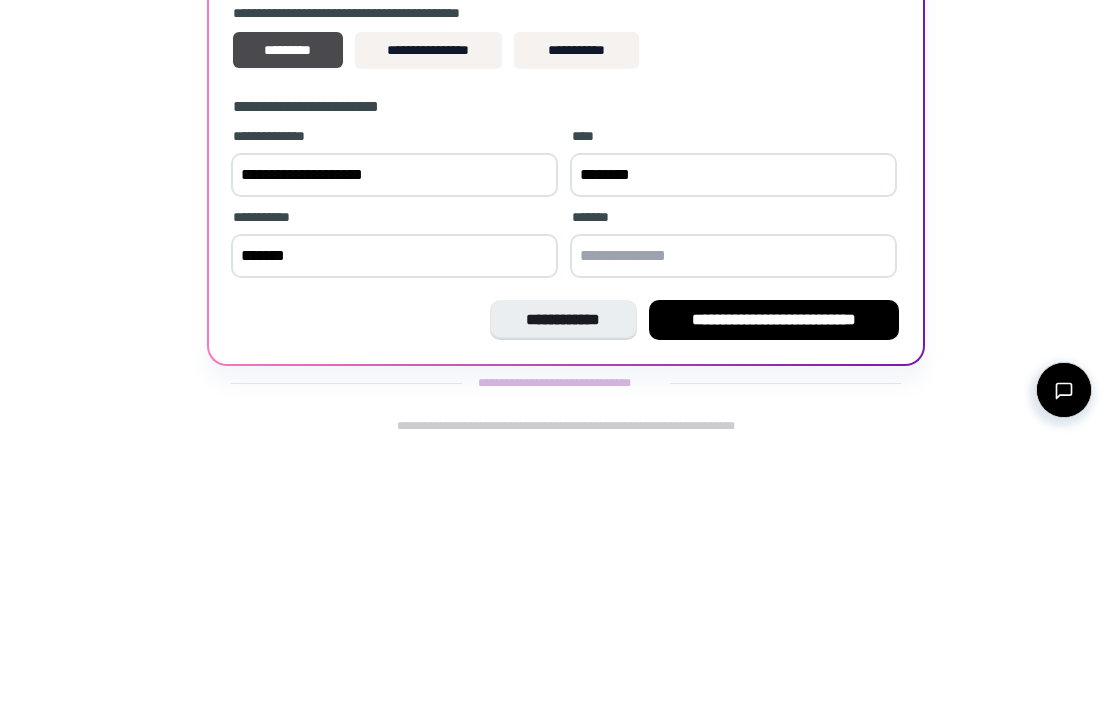 type on "********" 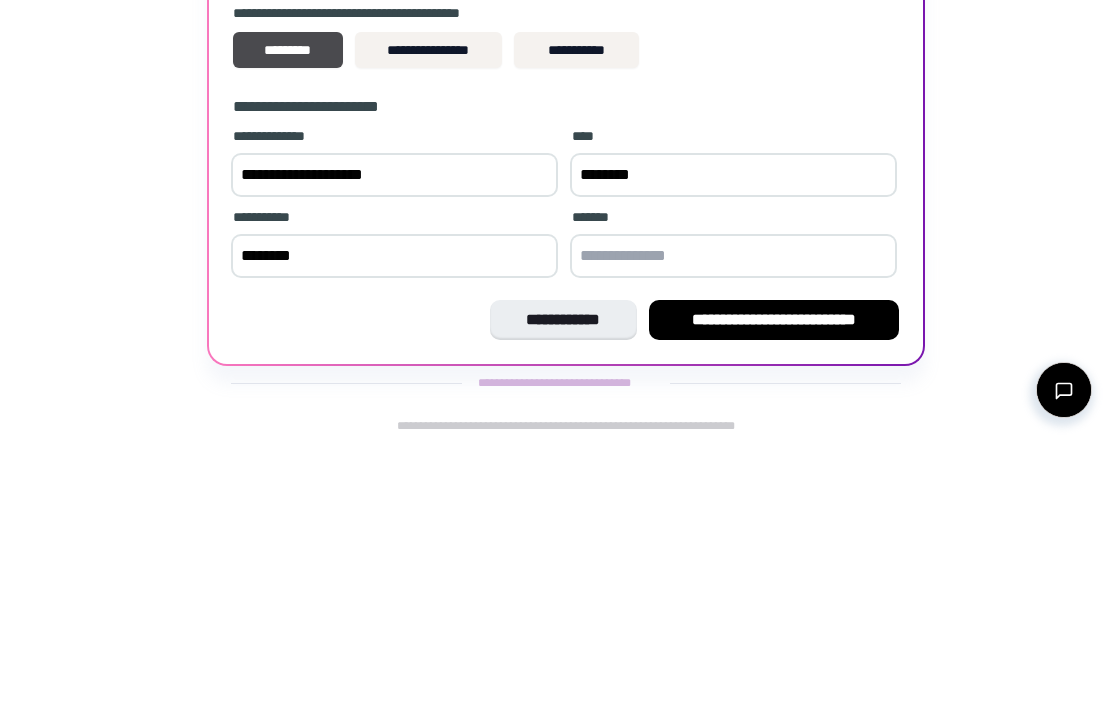 scroll, scrollTop: 231, scrollLeft: 0, axis: vertical 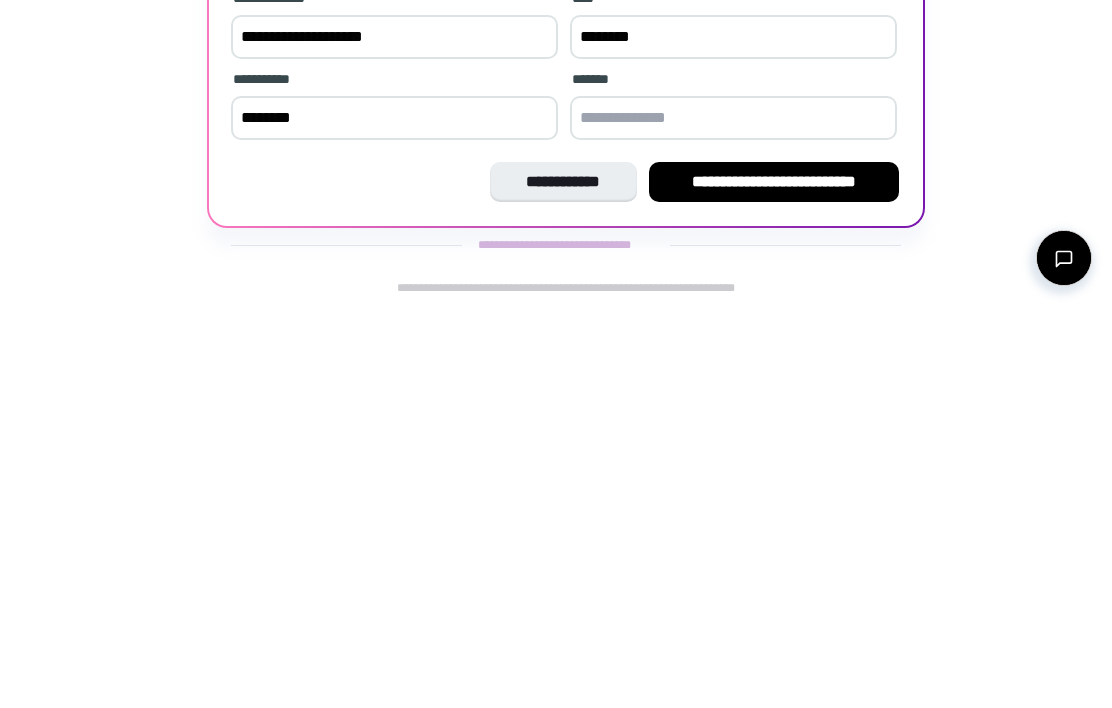 click on "**********" at bounding box center [774, 584] 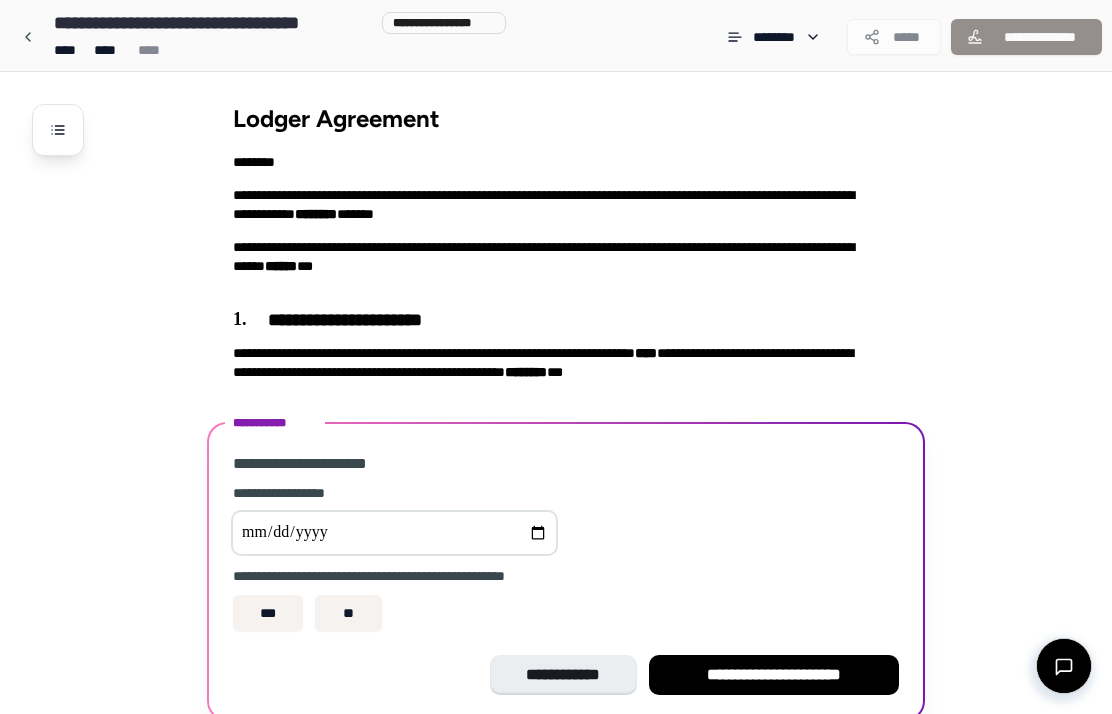 scroll, scrollTop: 59, scrollLeft: 0, axis: vertical 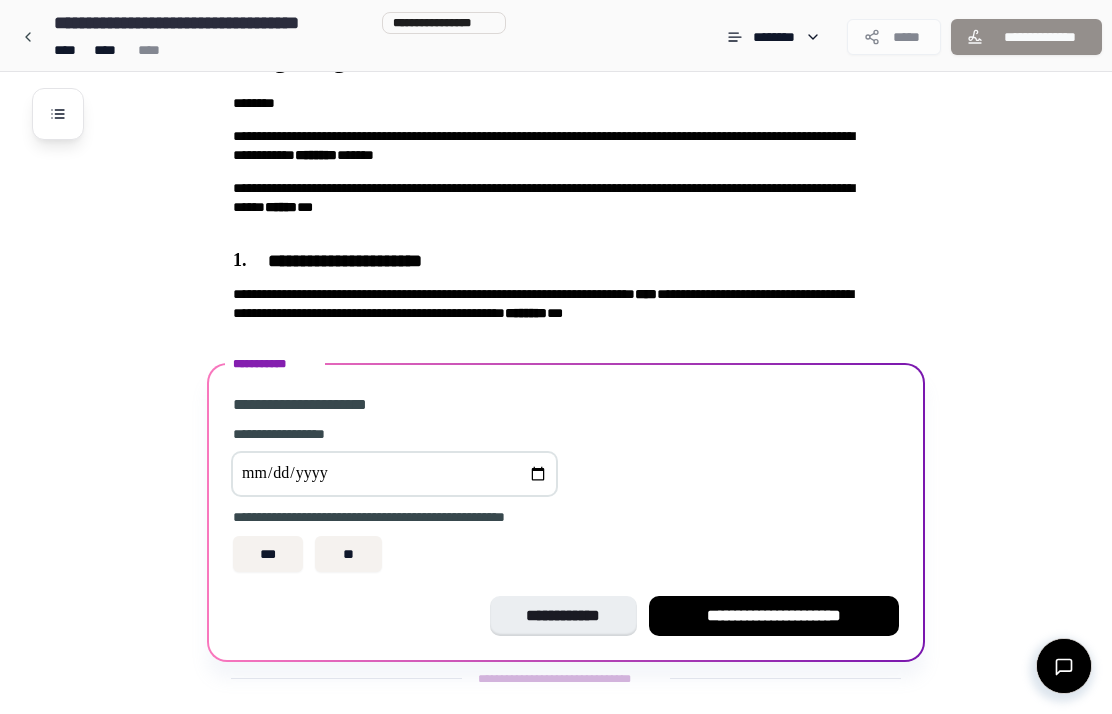 click at bounding box center (394, 474) 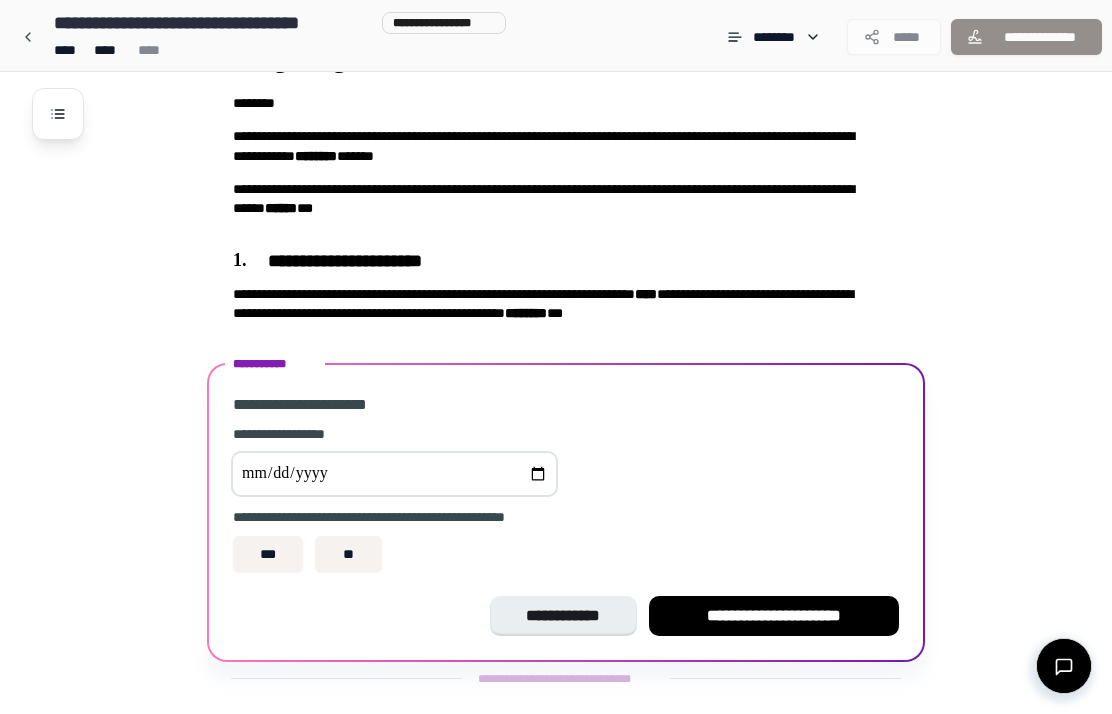 scroll, scrollTop: 83, scrollLeft: 0, axis: vertical 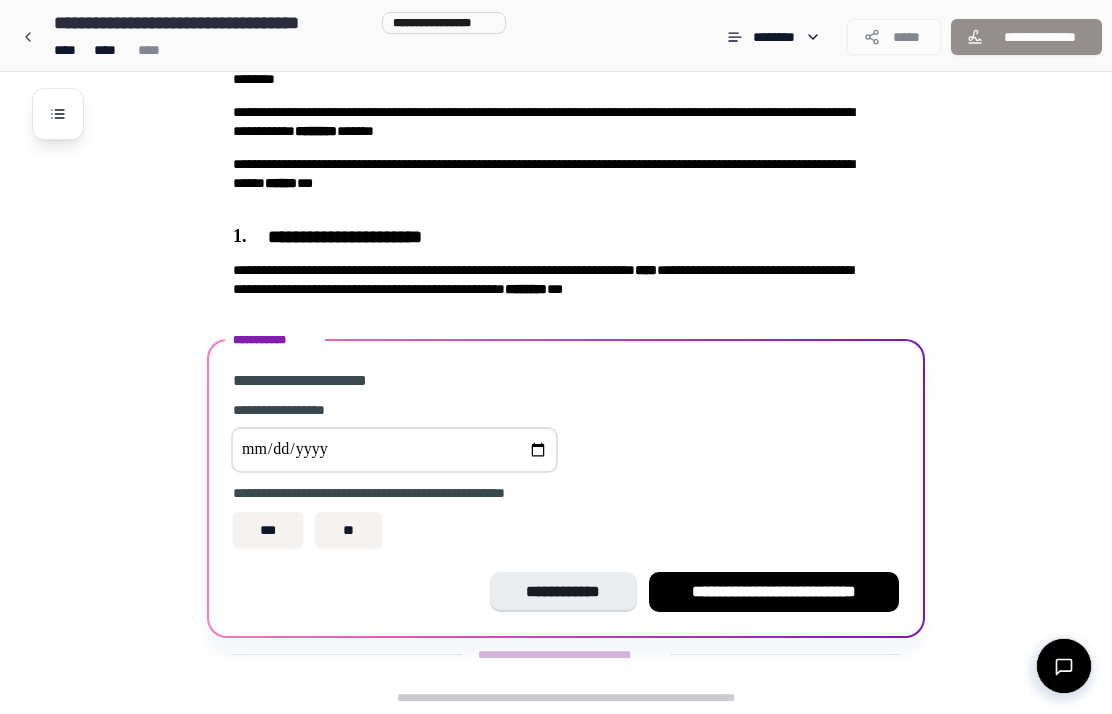 click on "**********" at bounding box center [394, 450] 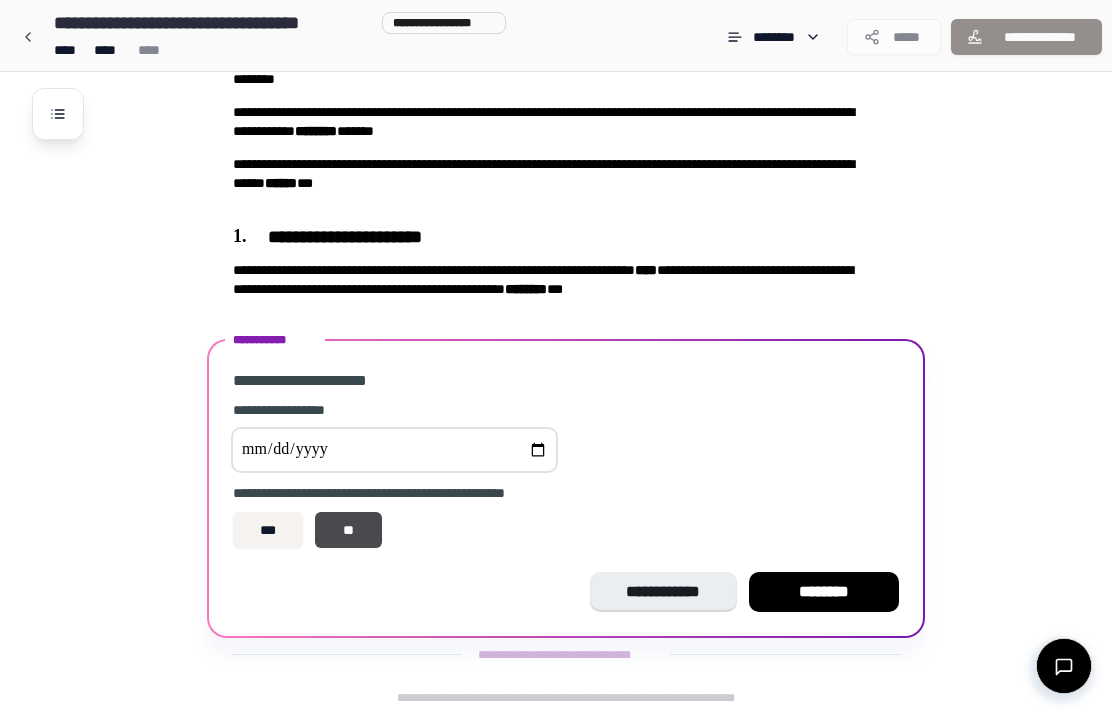 click on "********" at bounding box center [824, 592] 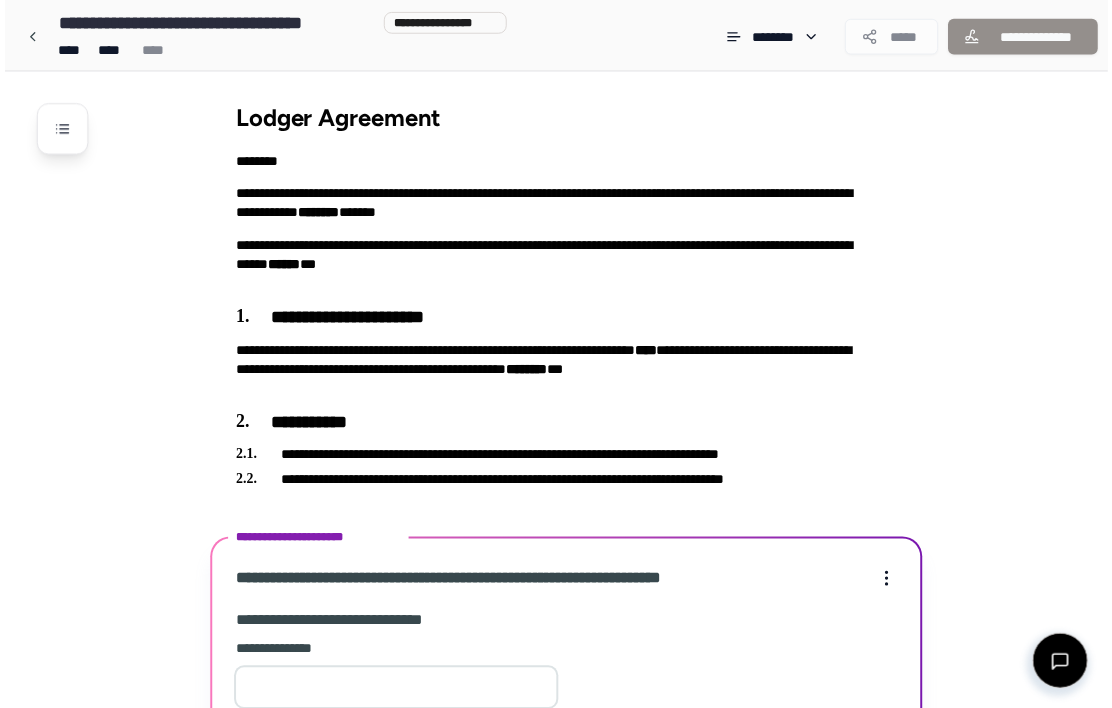 scroll, scrollTop: 467, scrollLeft: 0, axis: vertical 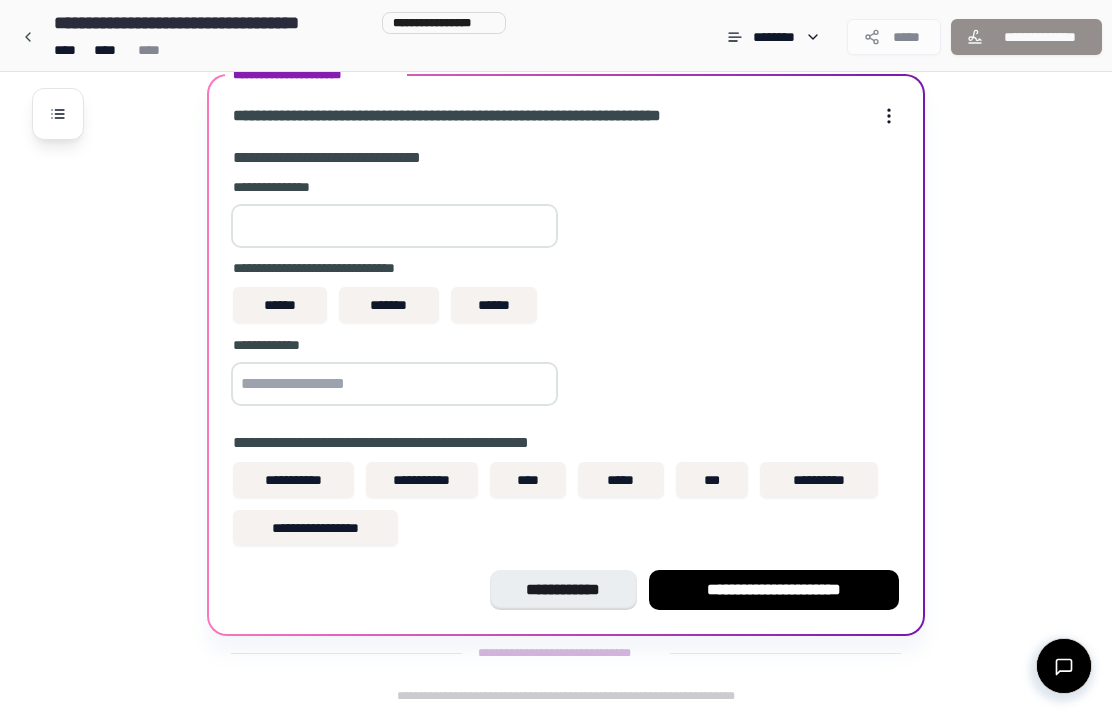 click on "**********" at bounding box center (293, 480) 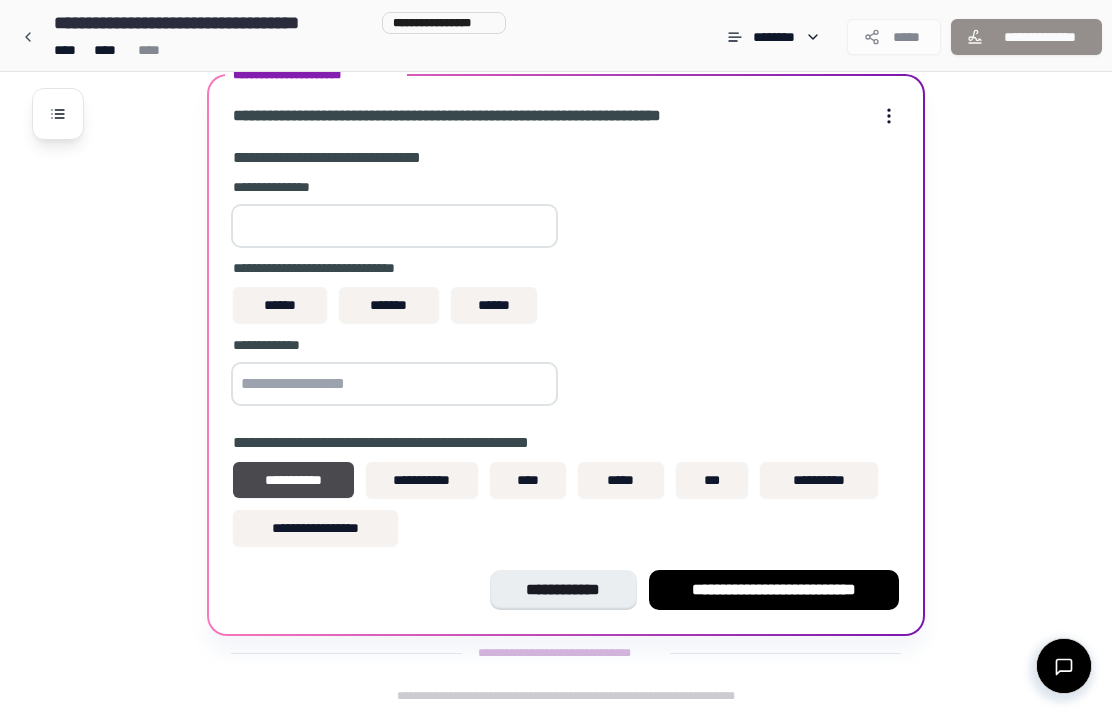 click on "**********" at bounding box center (422, 480) 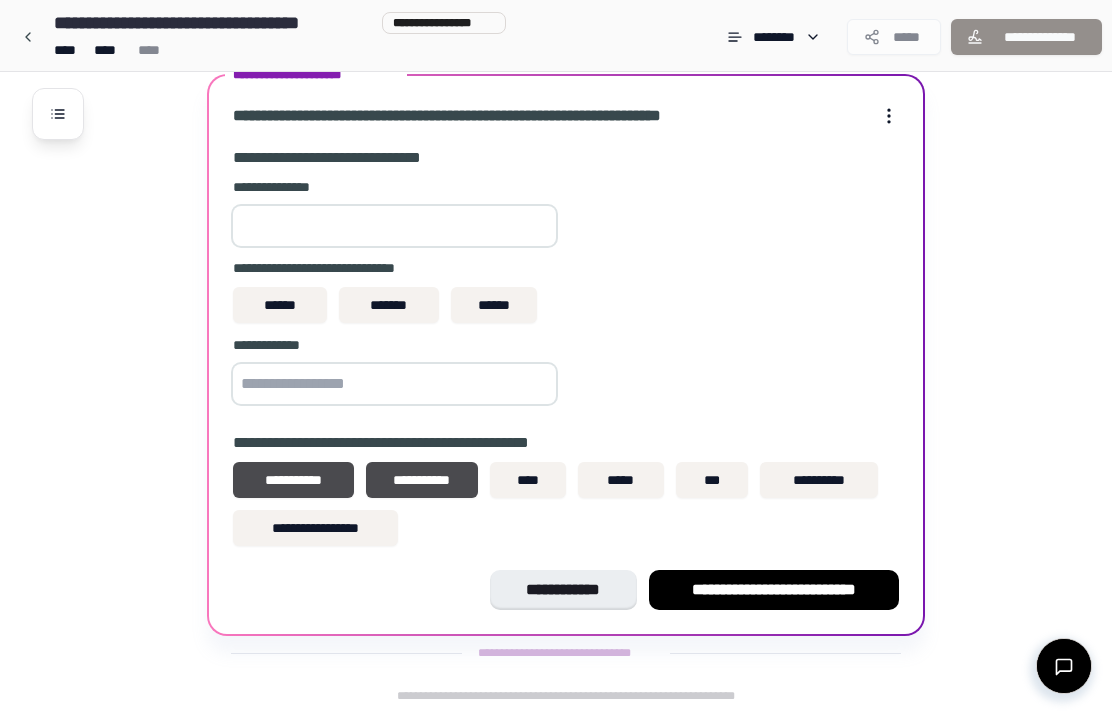 click on "****" at bounding box center [528, 480] 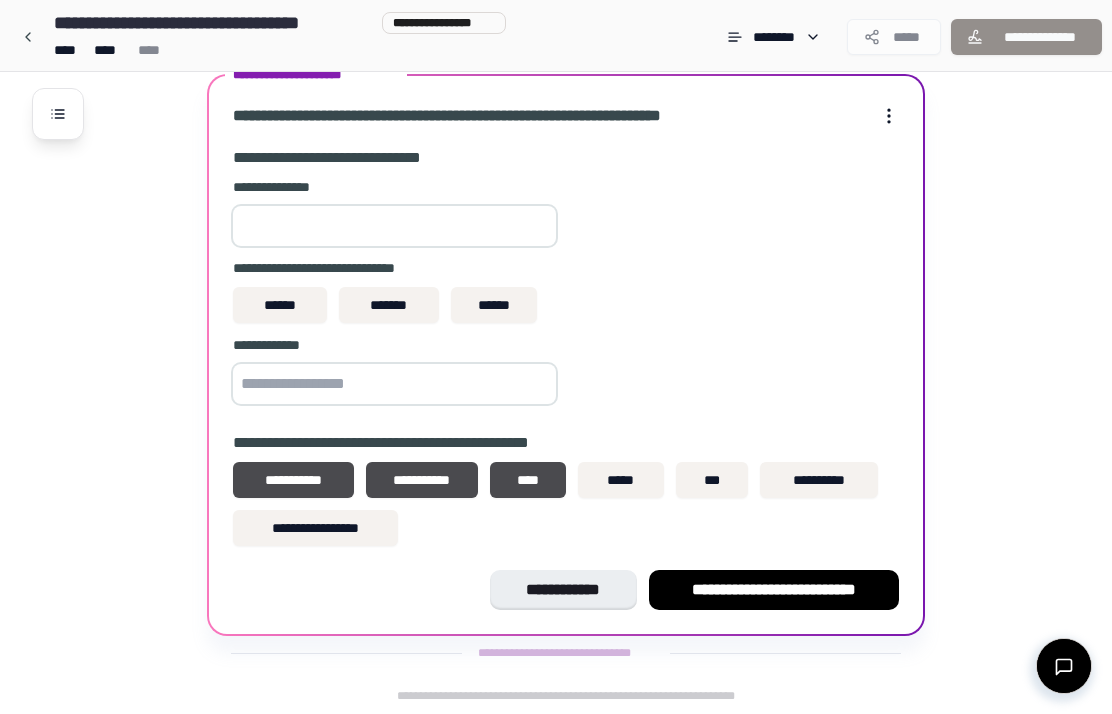click on "*****" at bounding box center [621, 480] 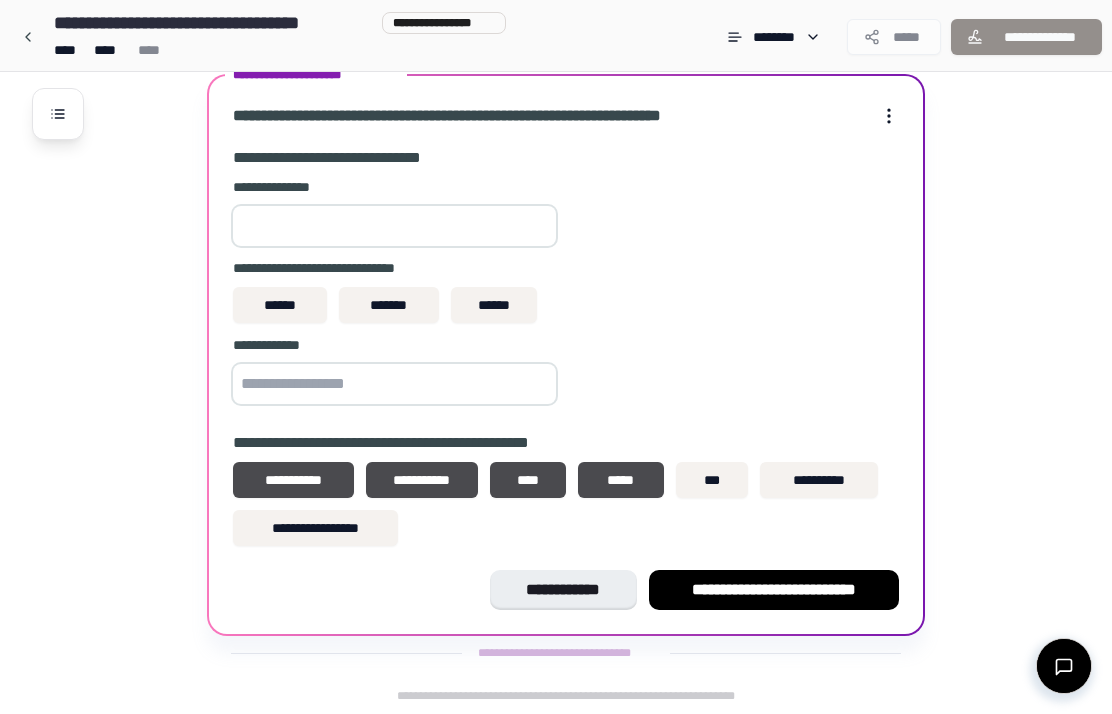 click on "***" at bounding box center (712, 480) 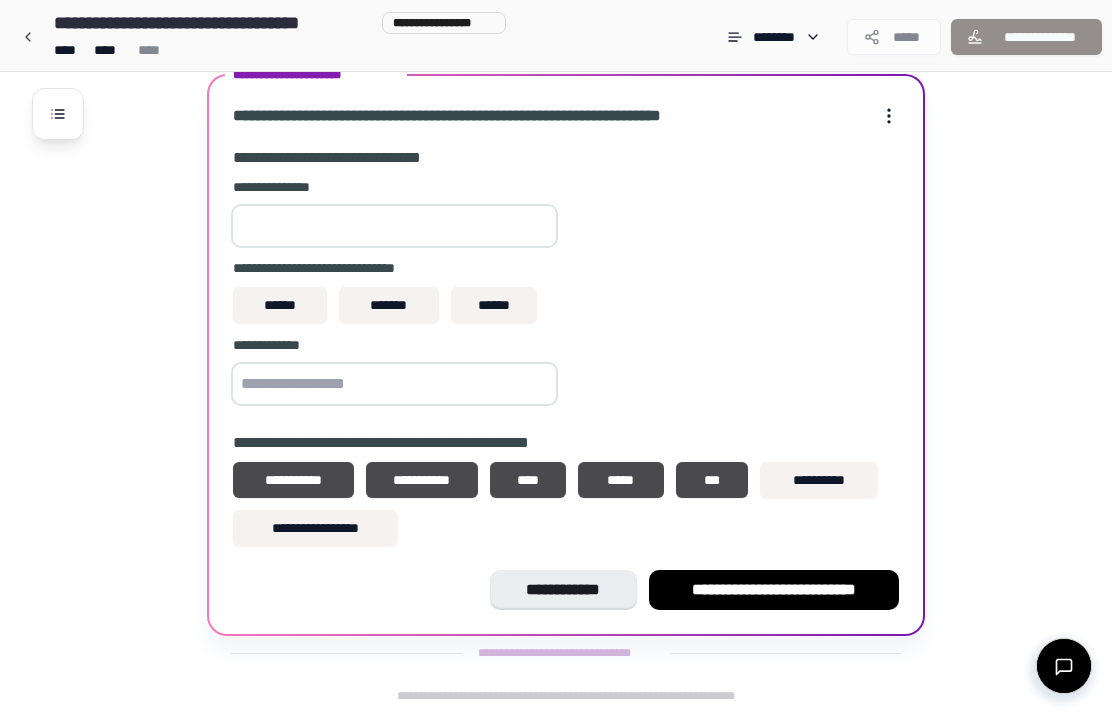 click on "**********" at bounding box center (819, 480) 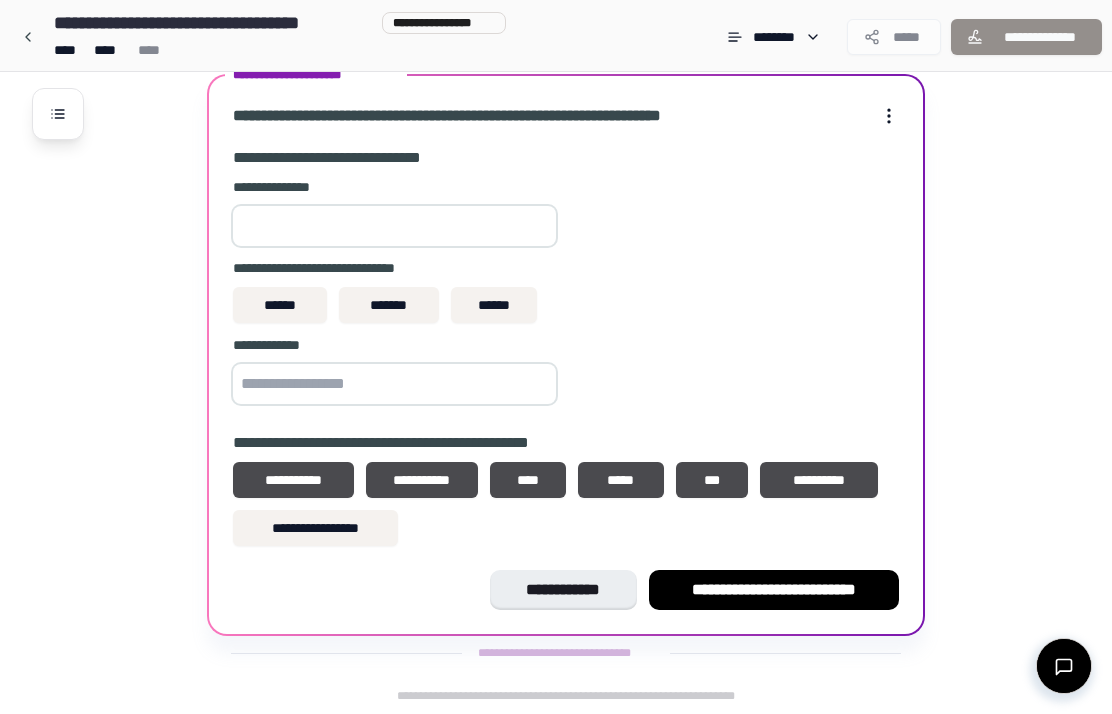 click at bounding box center [394, 384] 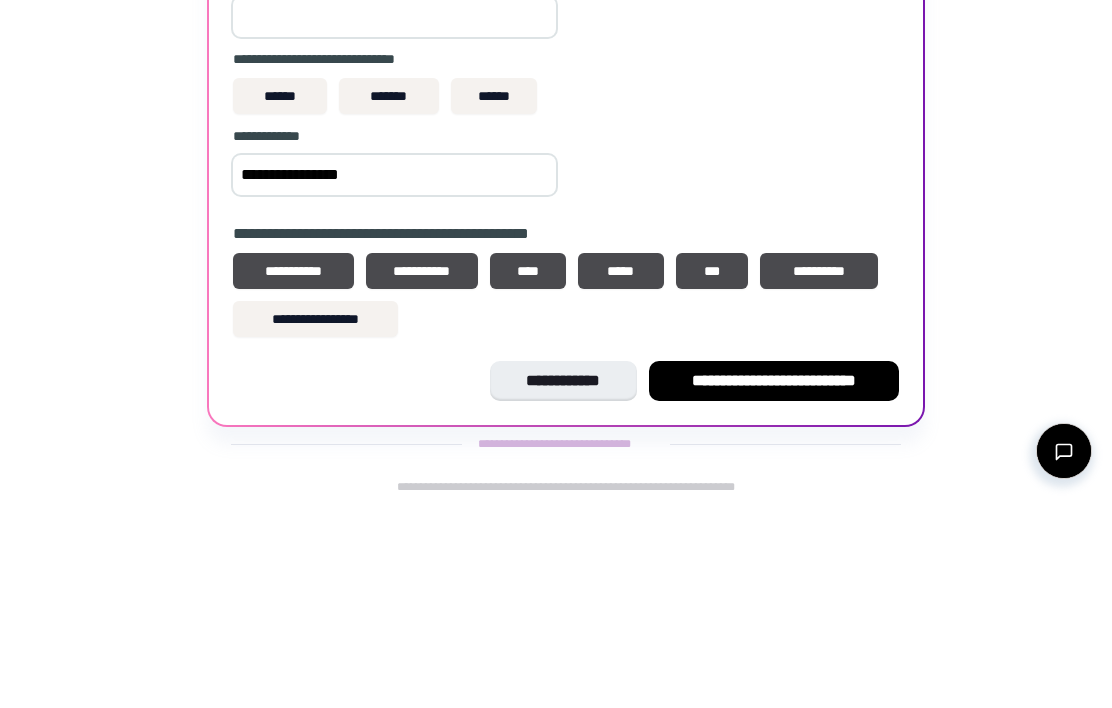 type on "**********" 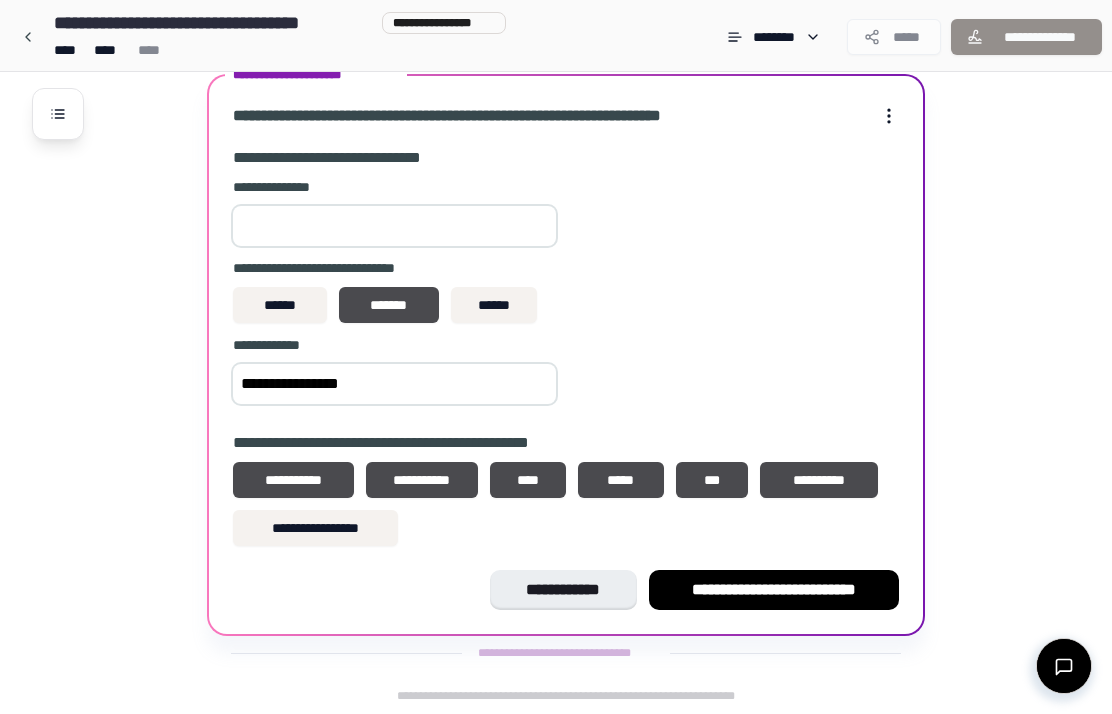 click at bounding box center [394, 226] 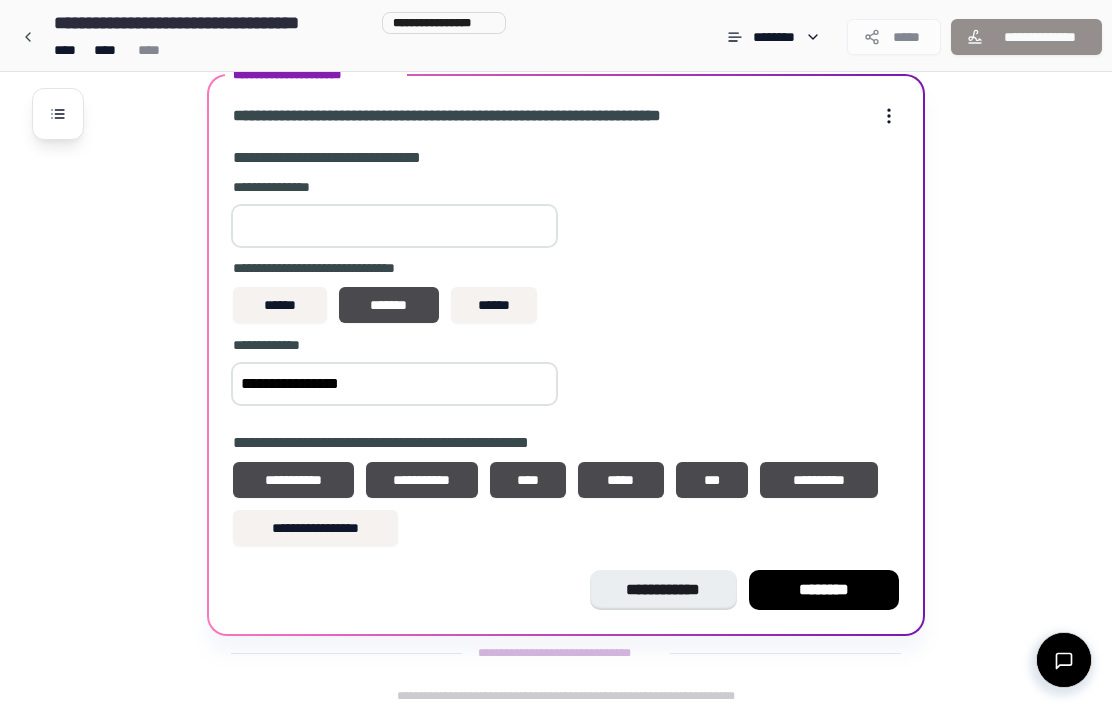 type on "***" 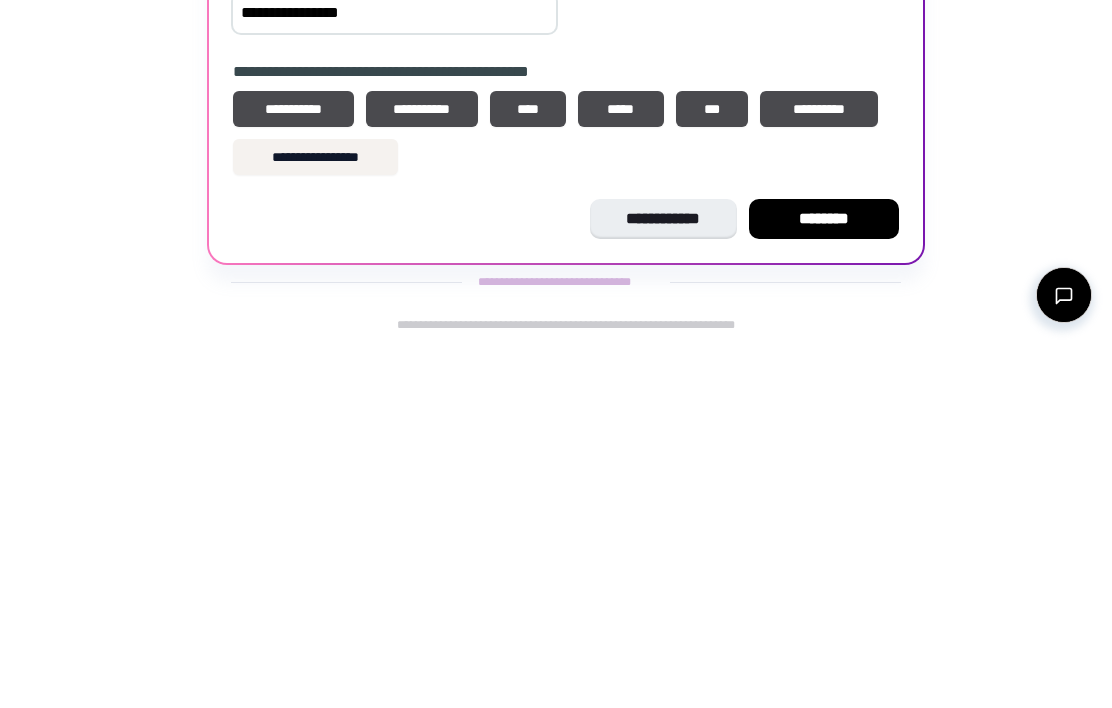 click on "********" at bounding box center [824, 584] 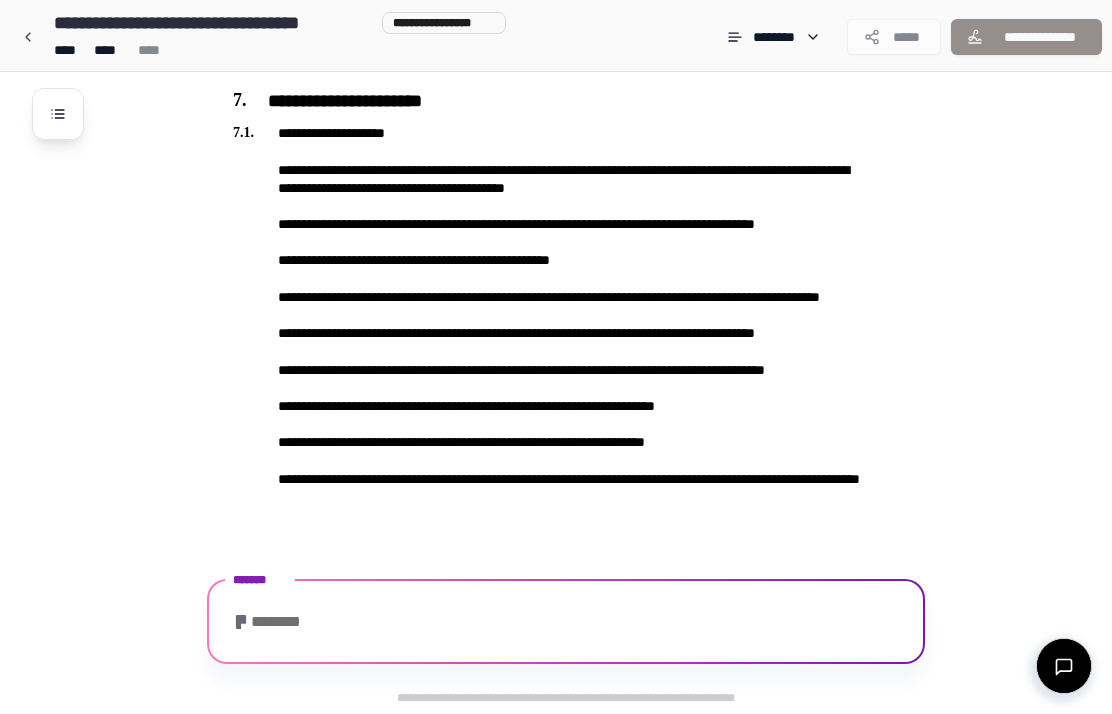 scroll, scrollTop: 2471, scrollLeft: 0, axis: vertical 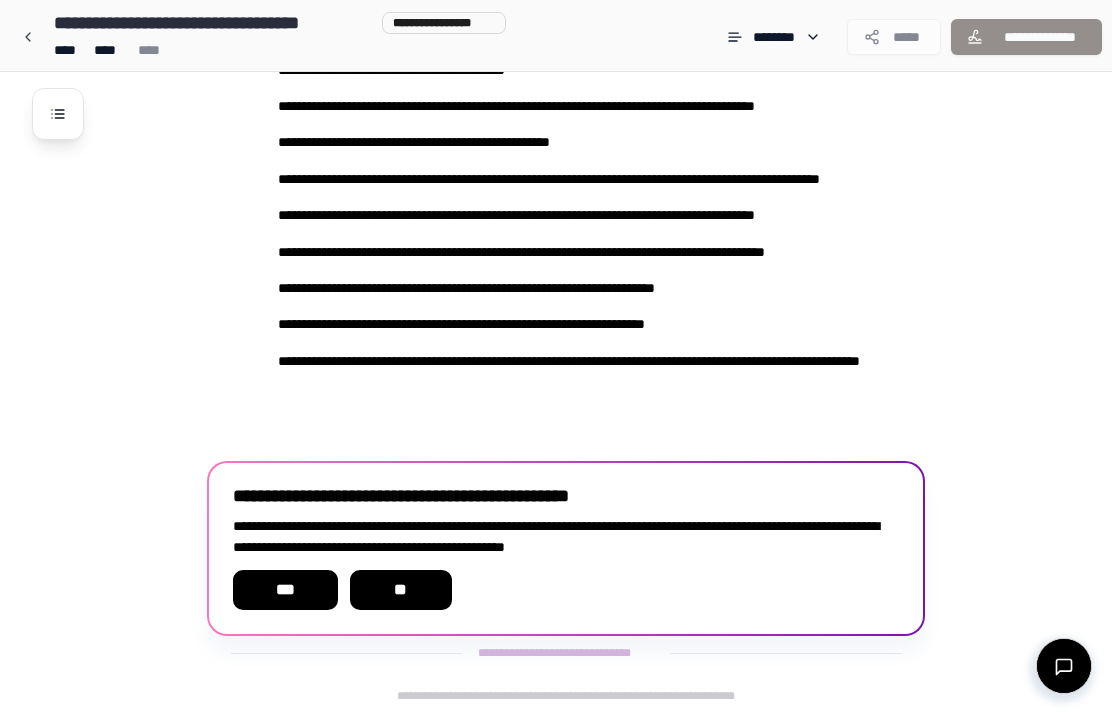 click on "***" at bounding box center [285, 590] 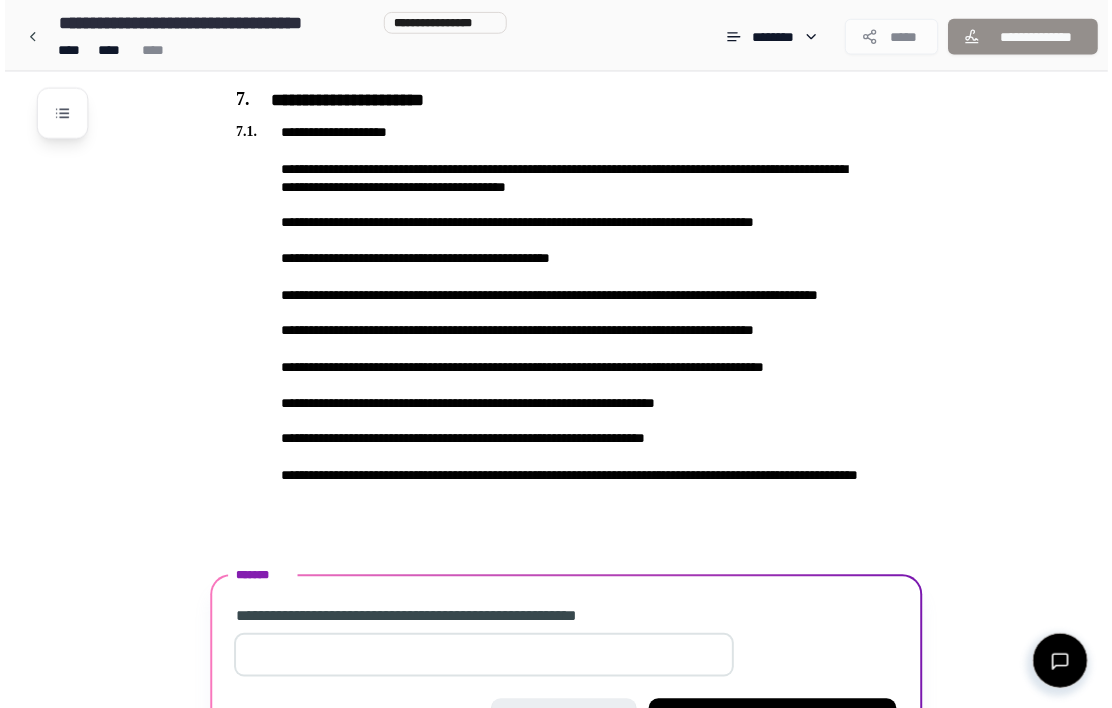 scroll, scrollTop: 2487, scrollLeft: 0, axis: vertical 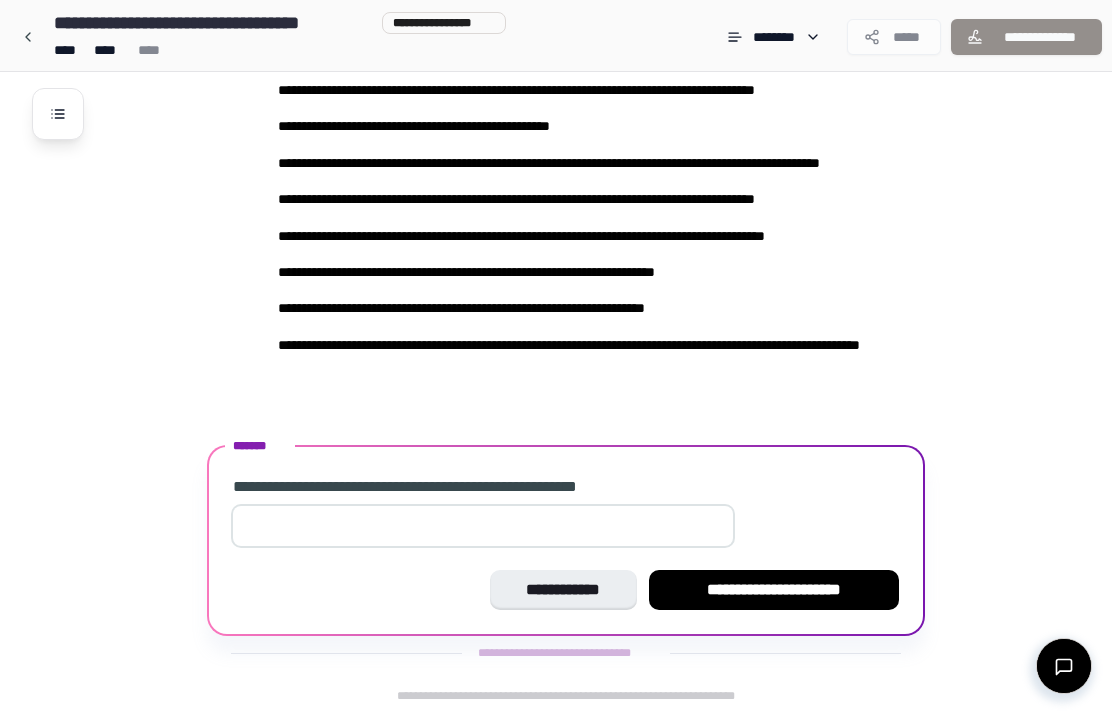 click at bounding box center [483, 526] 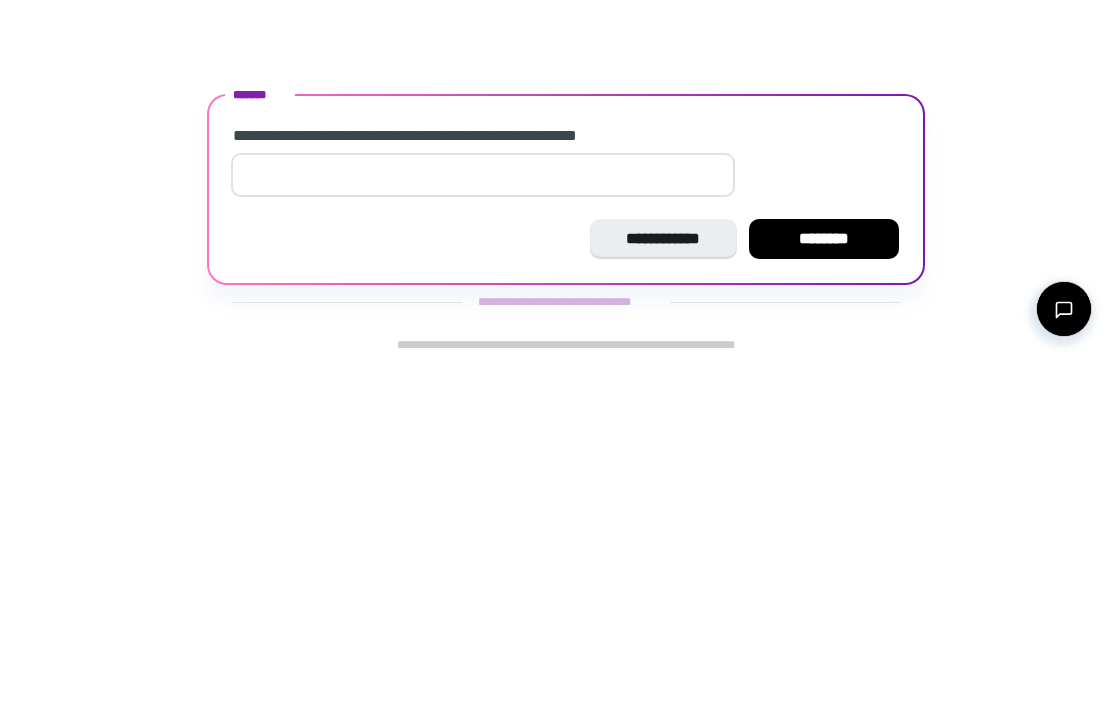 type on "***" 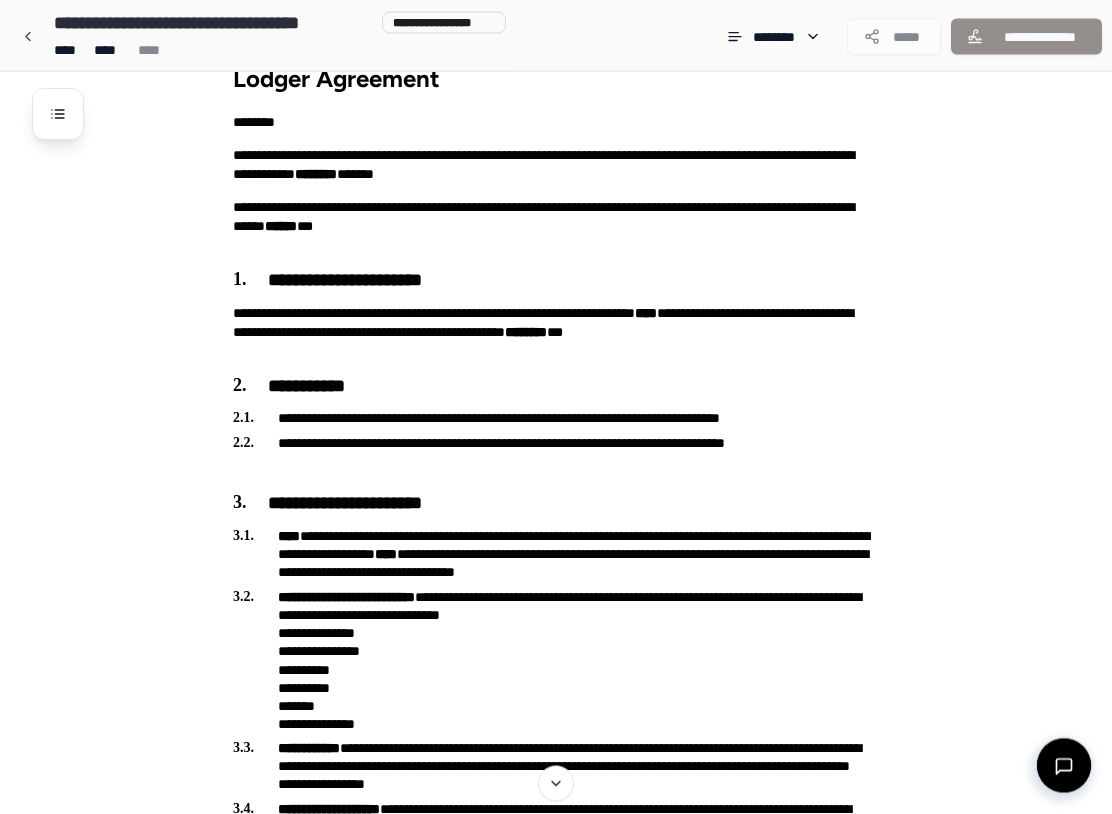 scroll, scrollTop: 40, scrollLeft: 0, axis: vertical 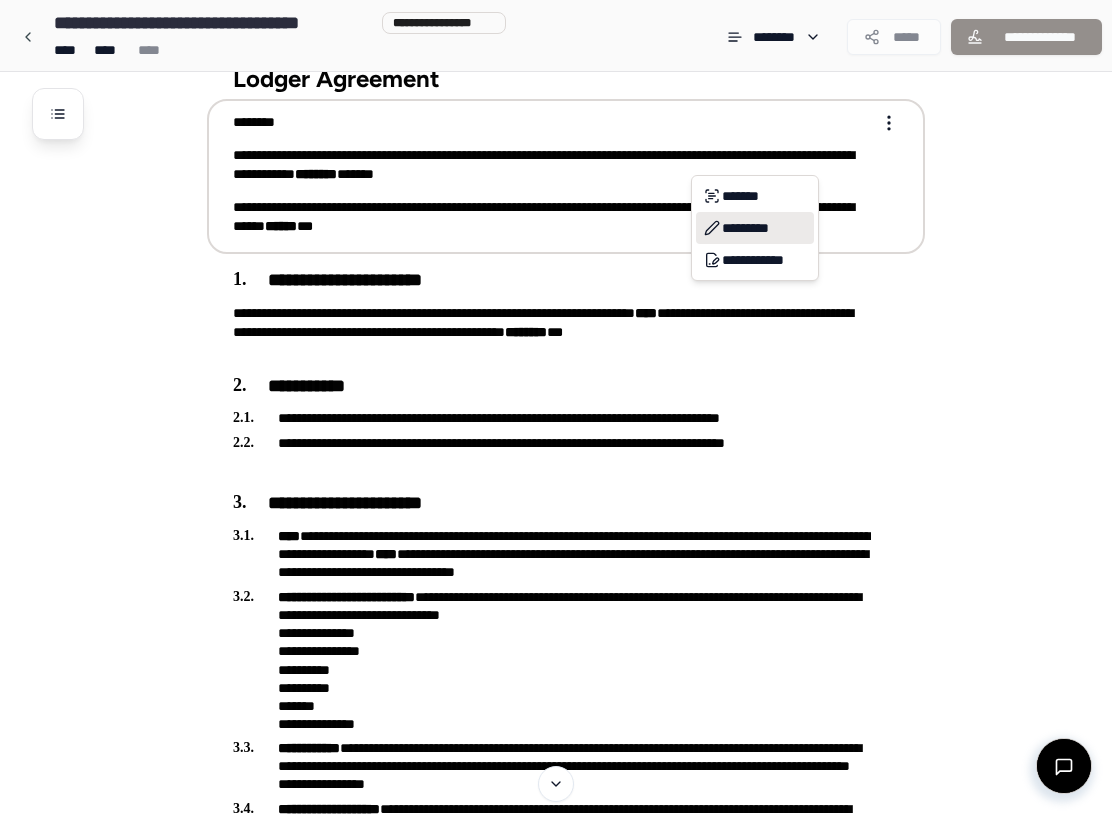 click on "*********" at bounding box center (755, 228) 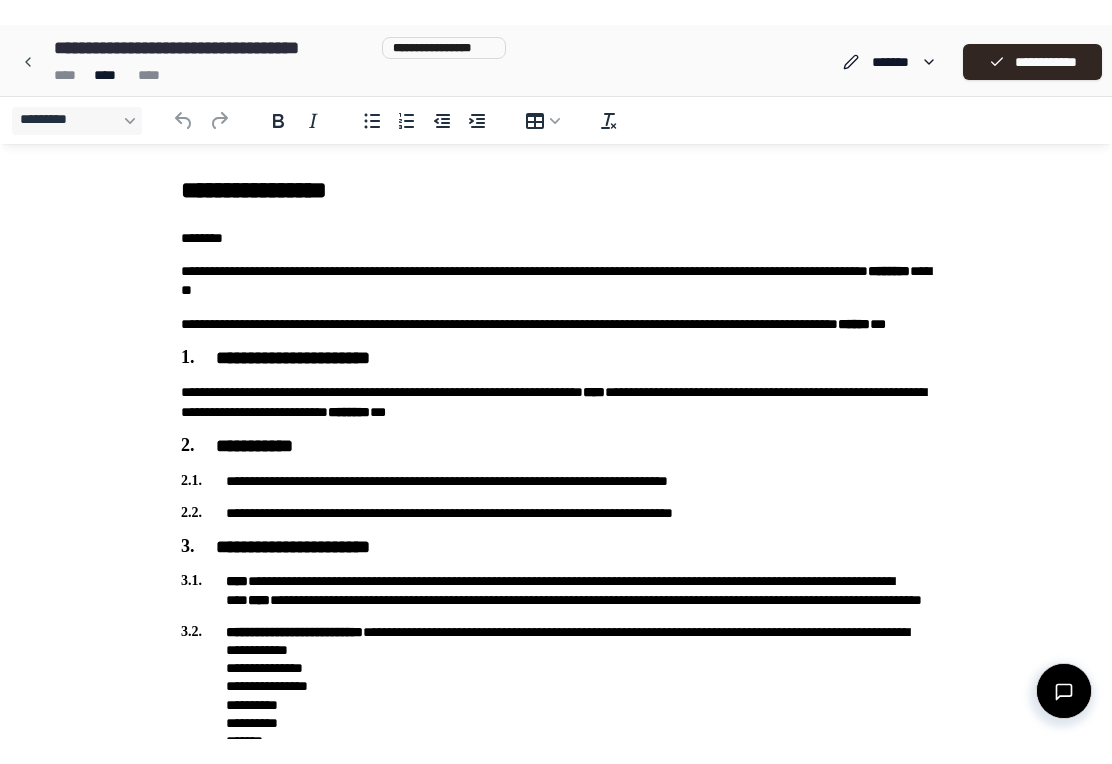 scroll, scrollTop: 0, scrollLeft: 0, axis: both 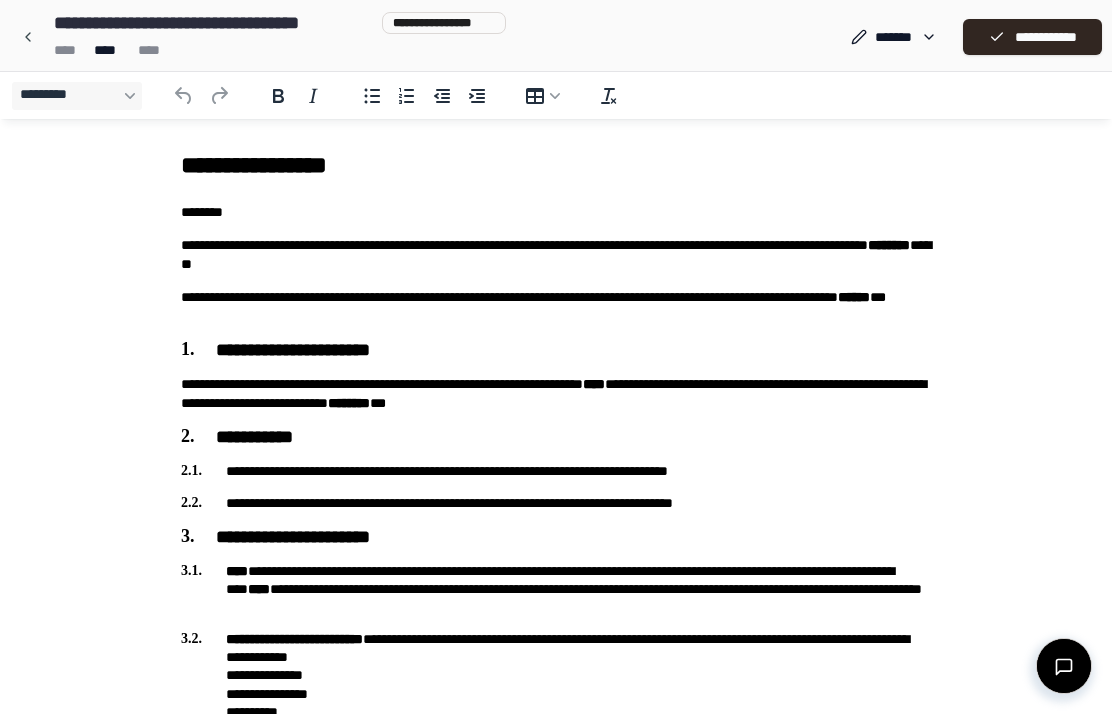 click on "******" at bounding box center [854, 297] 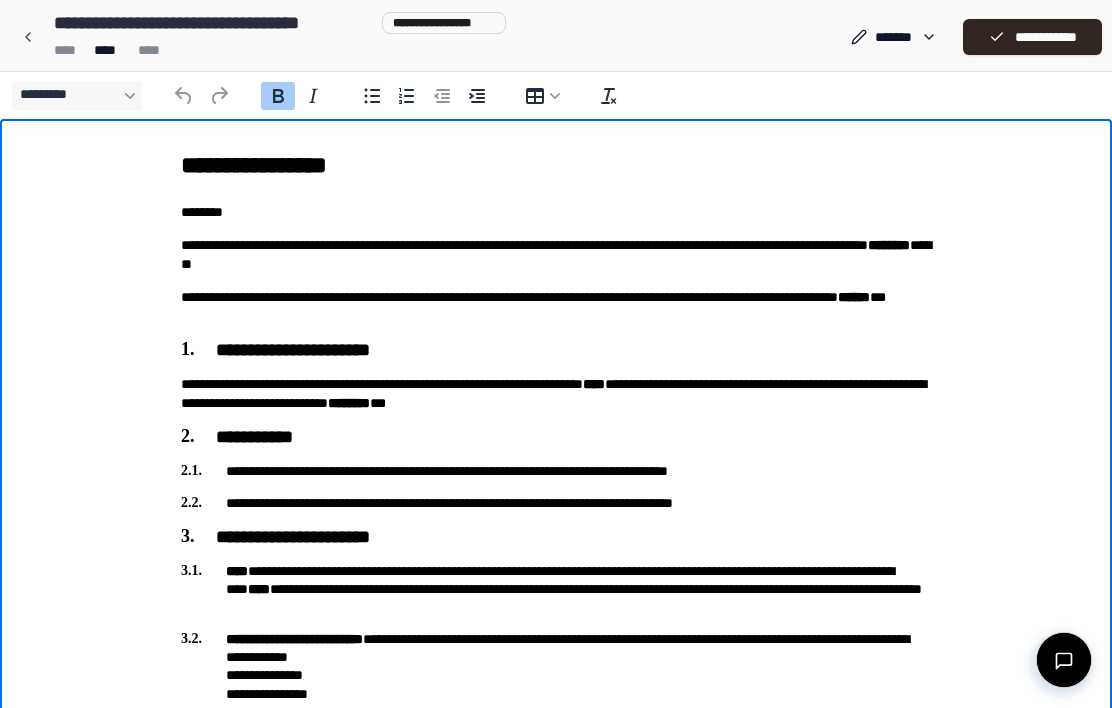click on "********" at bounding box center (889, 245) 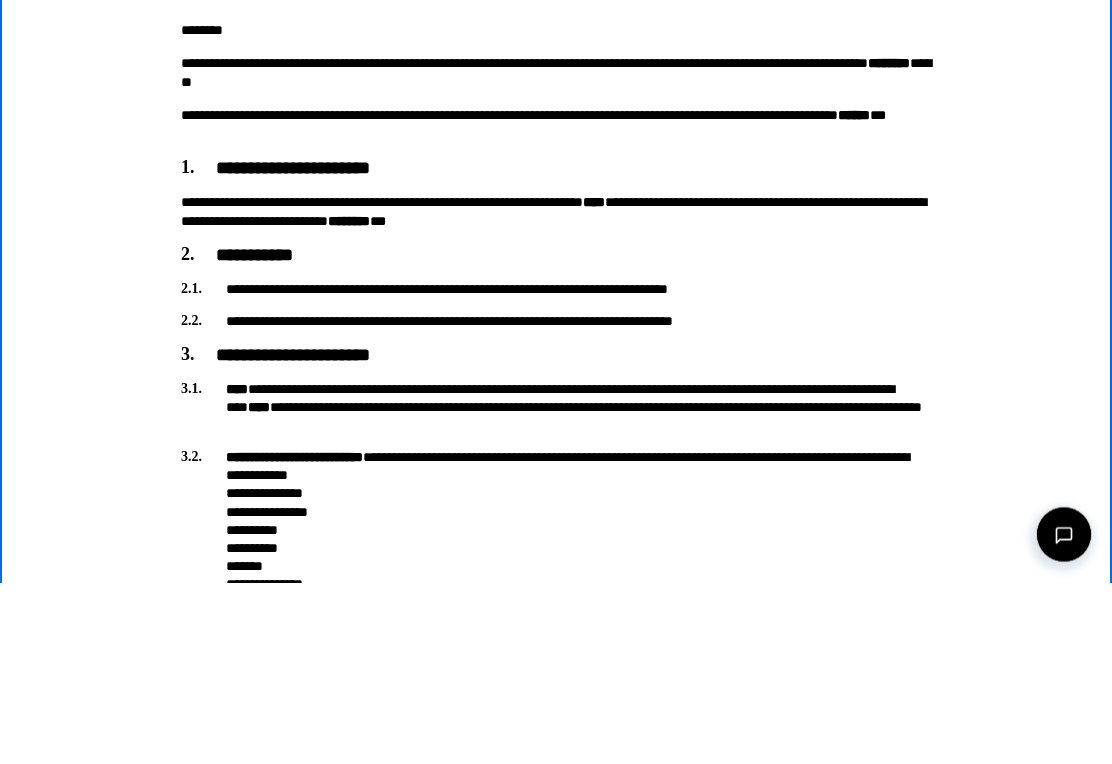 type 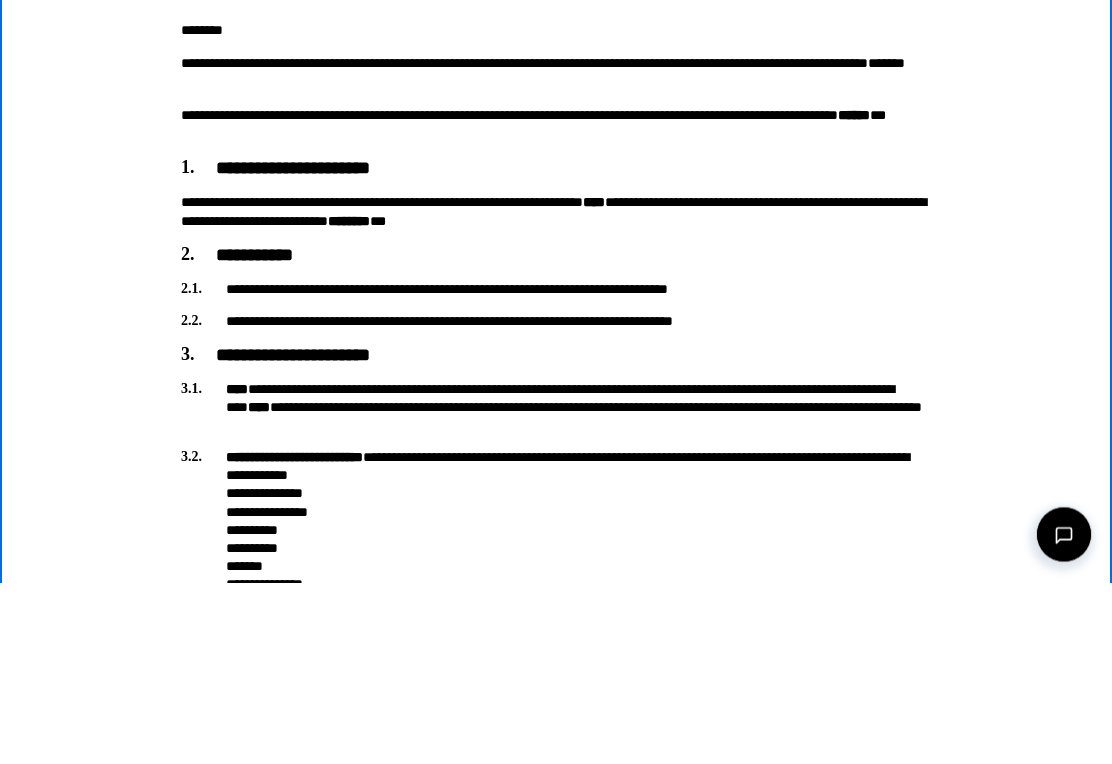 click on "**********" at bounding box center (556, 74) 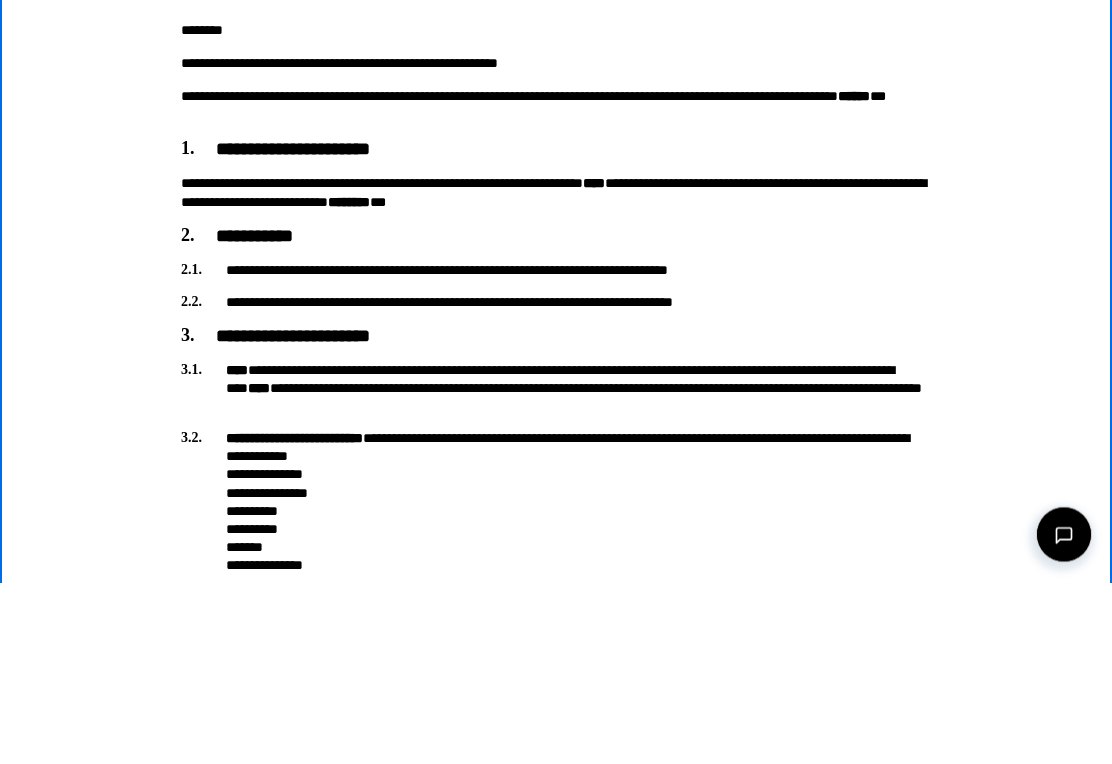 click on "**********" at bounding box center [556, 1447] 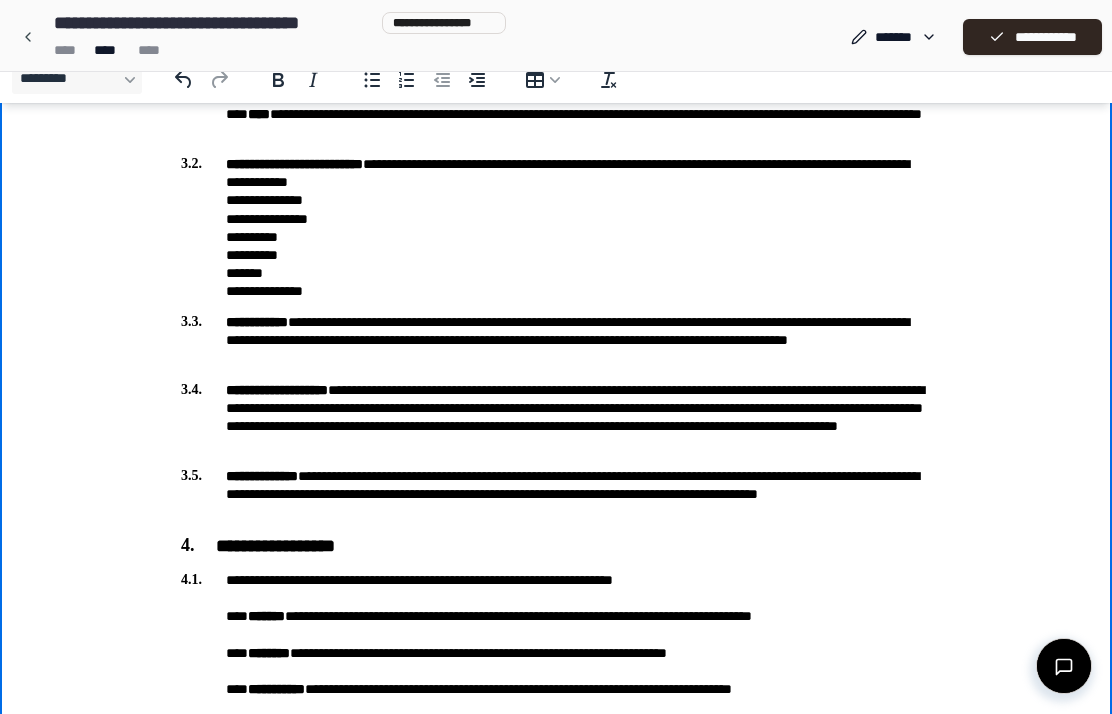 scroll, scrollTop: 0, scrollLeft: 0, axis: both 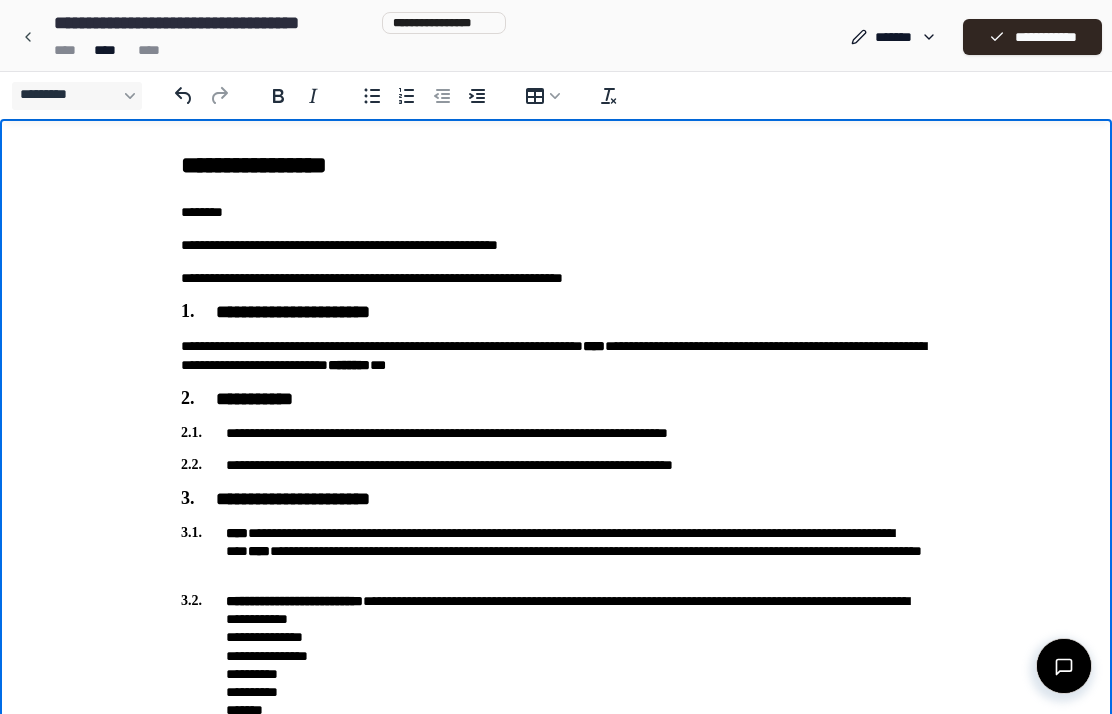click on "**********" at bounding box center (556, 1619) 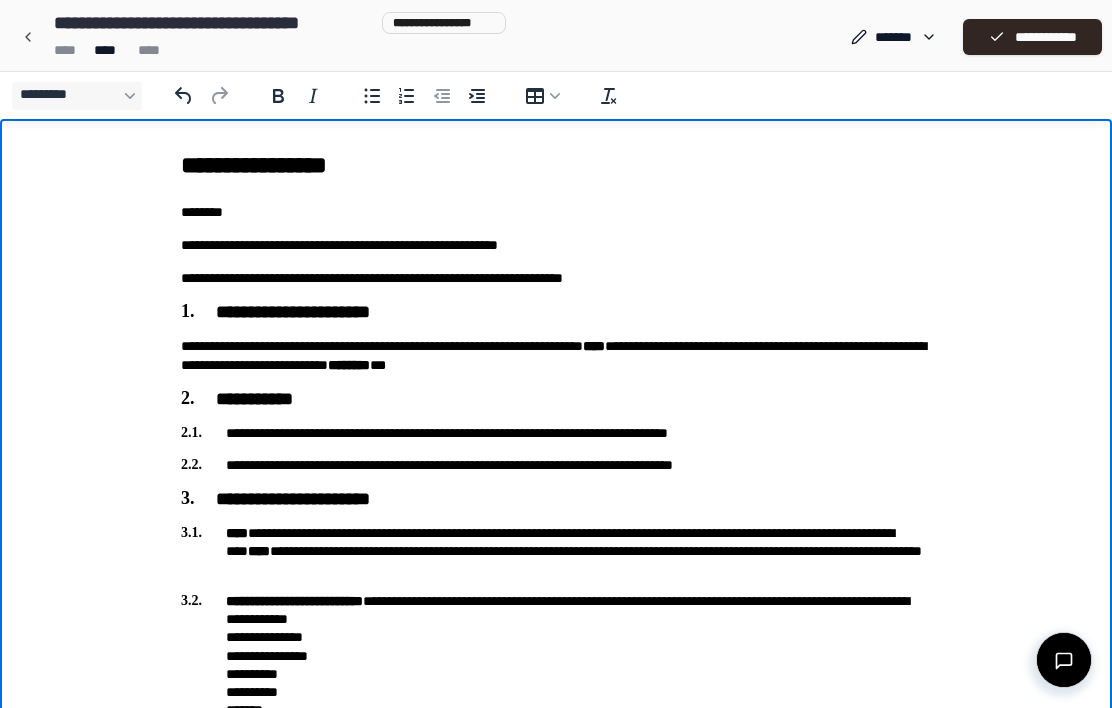 click on "**********" at bounding box center (1032, 37) 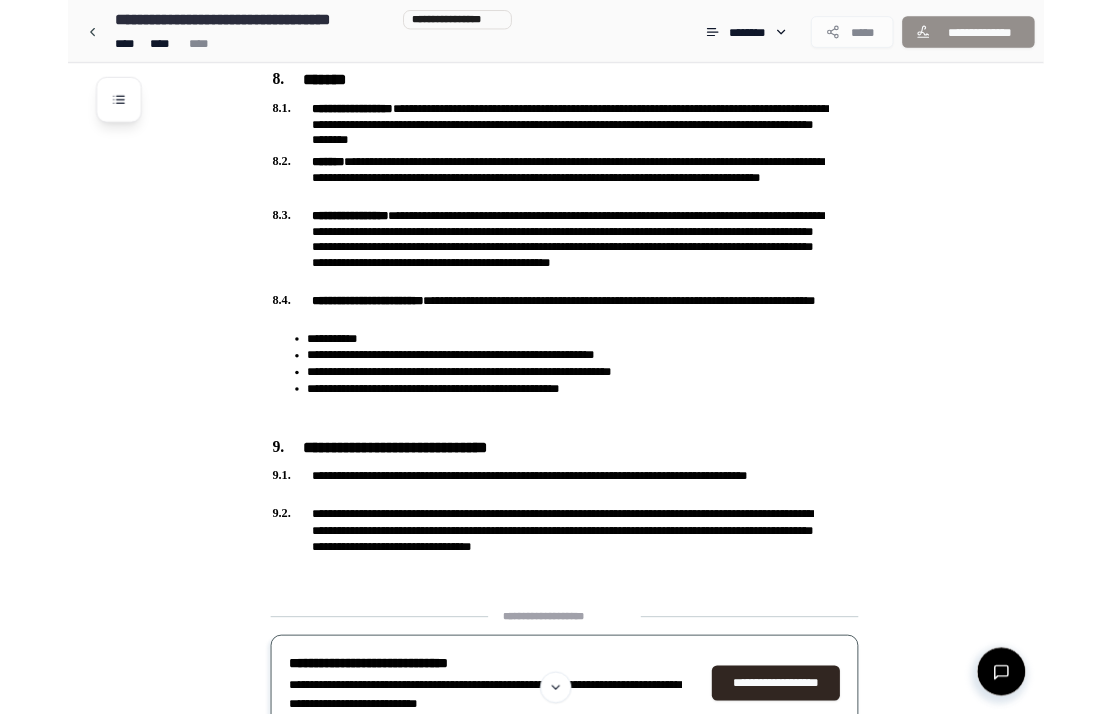 scroll, scrollTop: 3179, scrollLeft: 0, axis: vertical 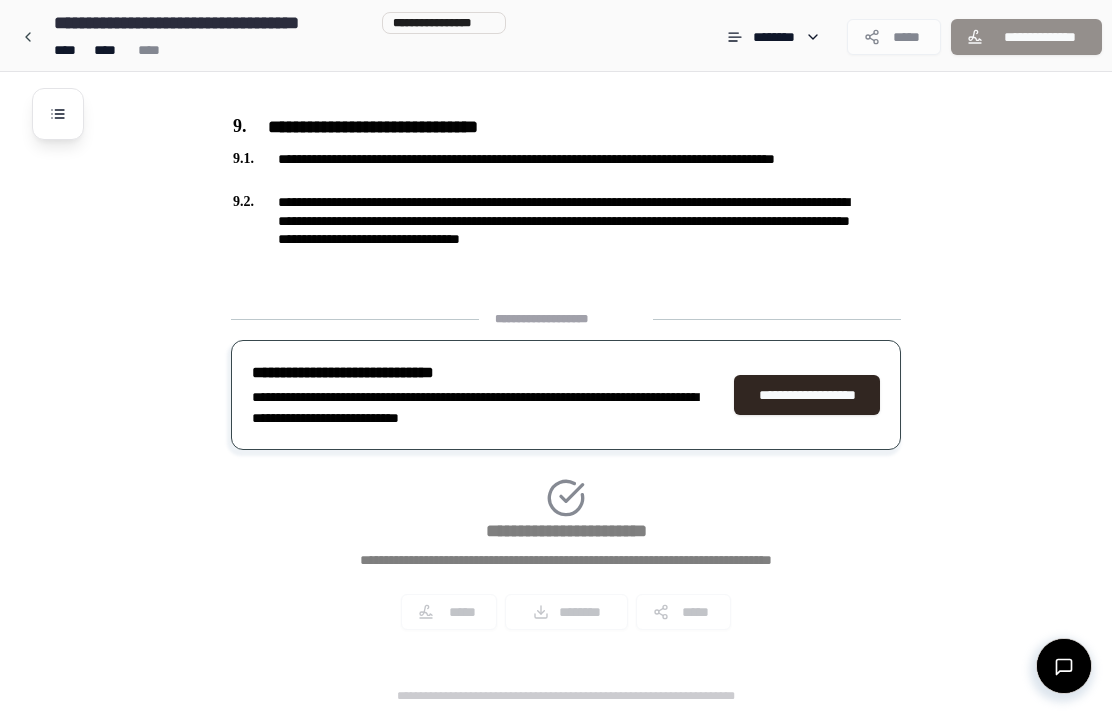 click on "**********" at bounding box center [807, 395] 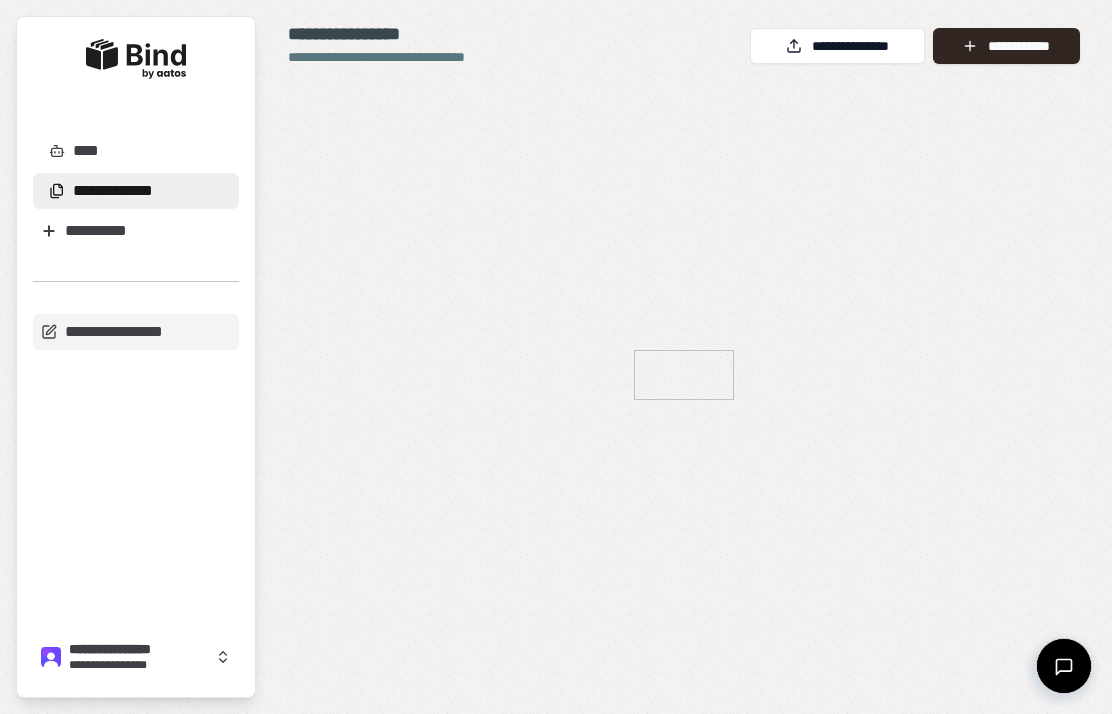 scroll, scrollTop: 0, scrollLeft: 0, axis: both 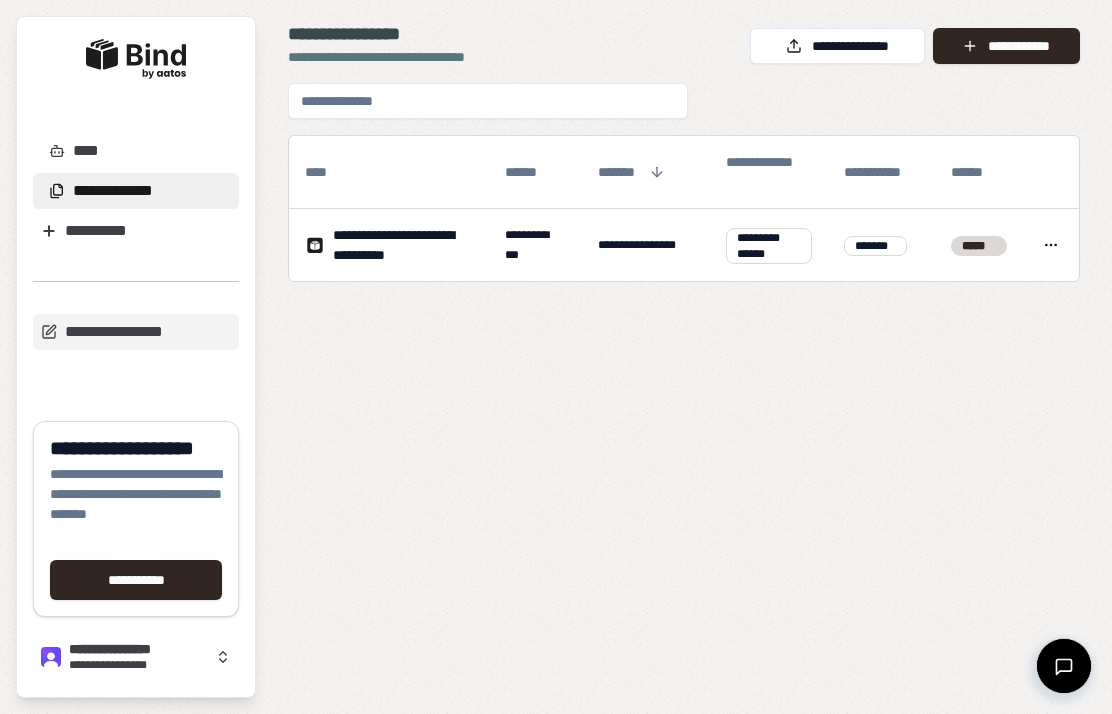click on "**********" at bounding box center [136, 580] 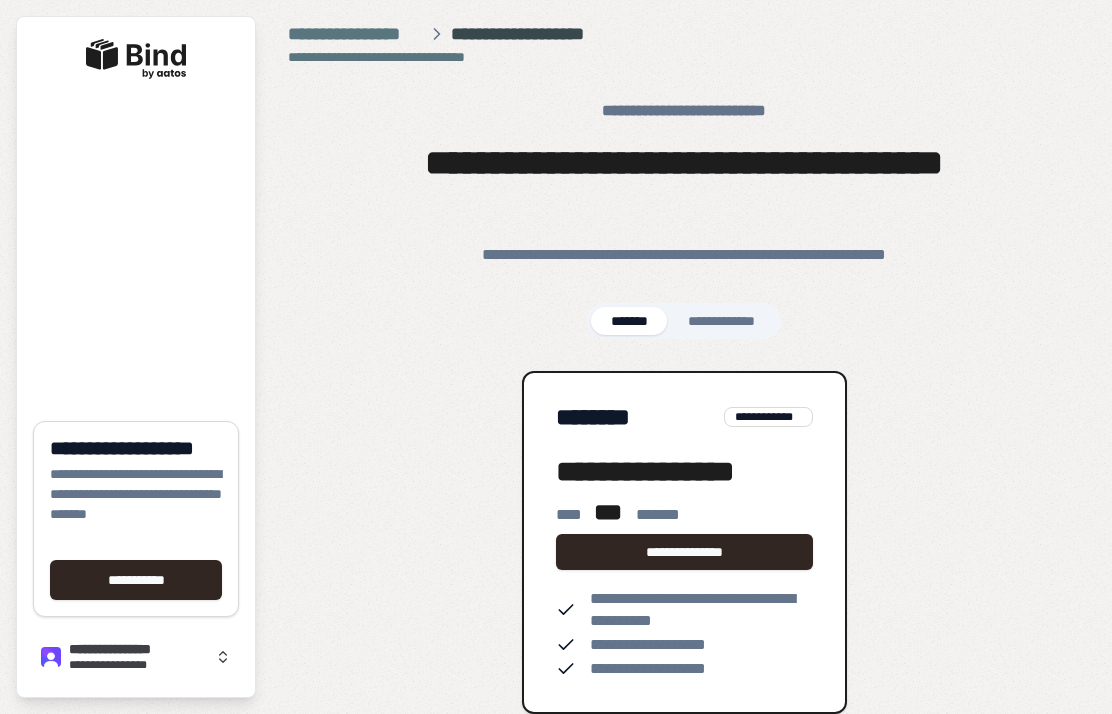 click on "**********" at bounding box center (684, 406) 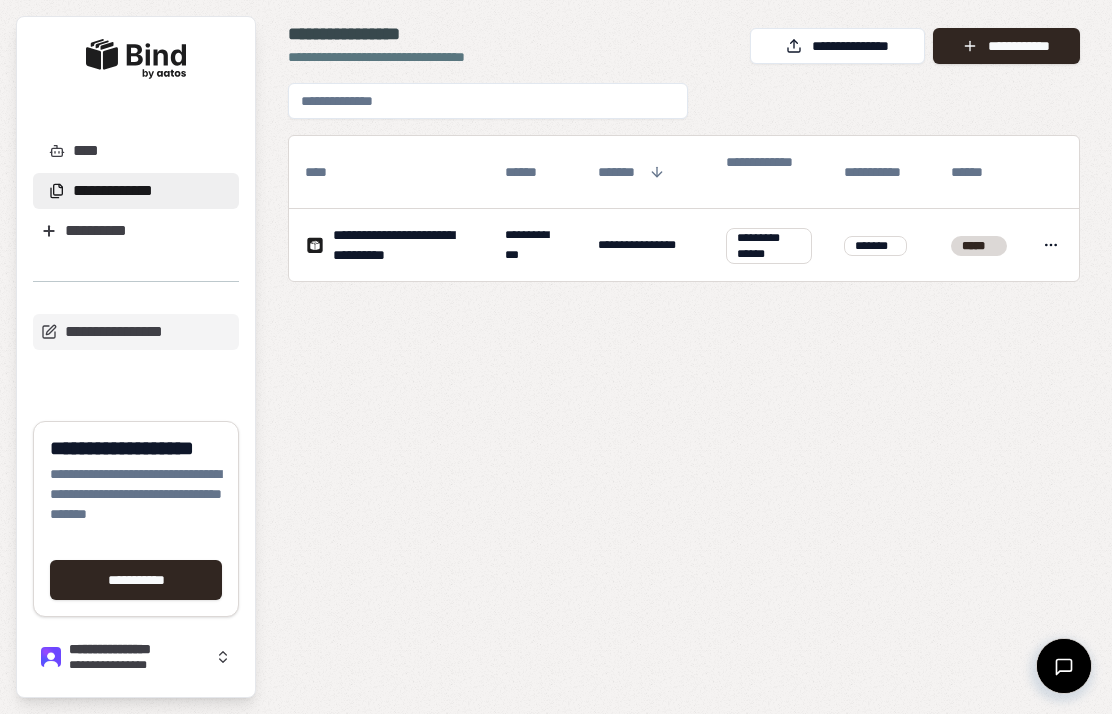 click on "*****" at bounding box center (979, 246) 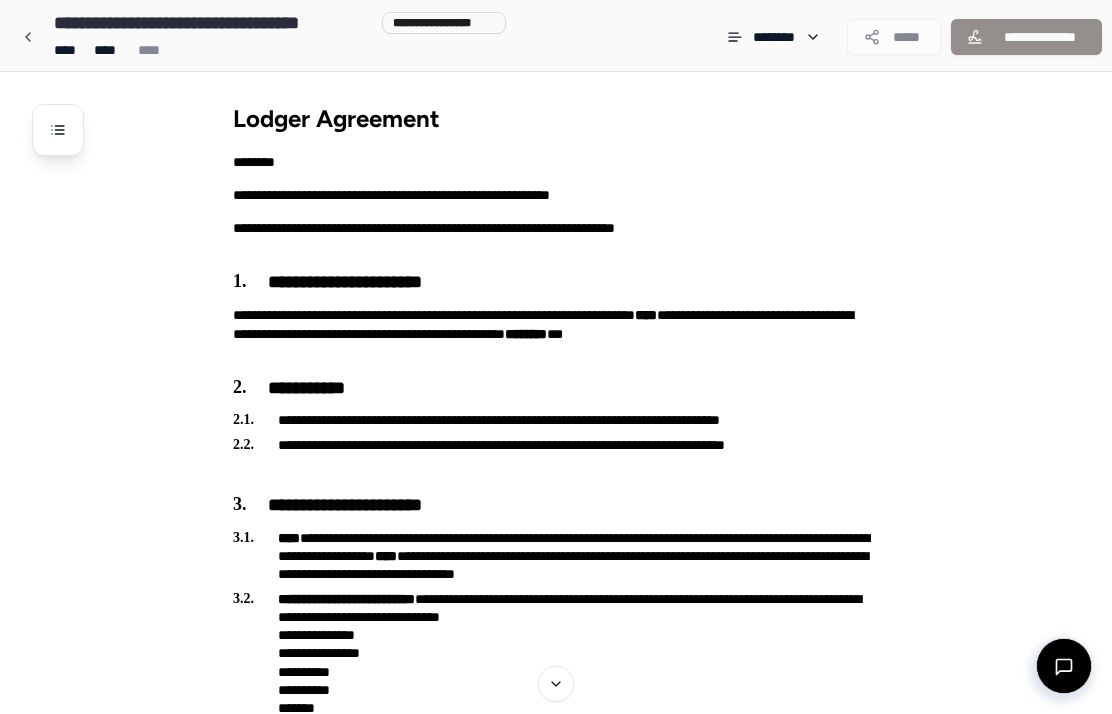 click on "**********" at bounding box center (1026, 37) 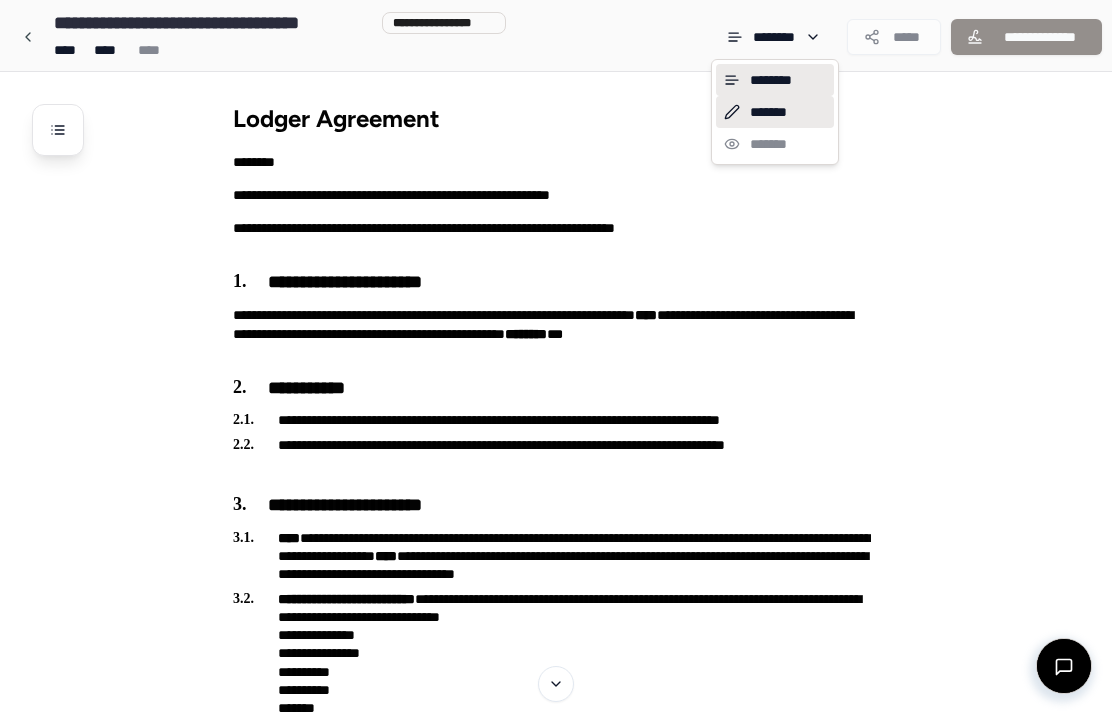 click on "*******" at bounding box center [775, 112] 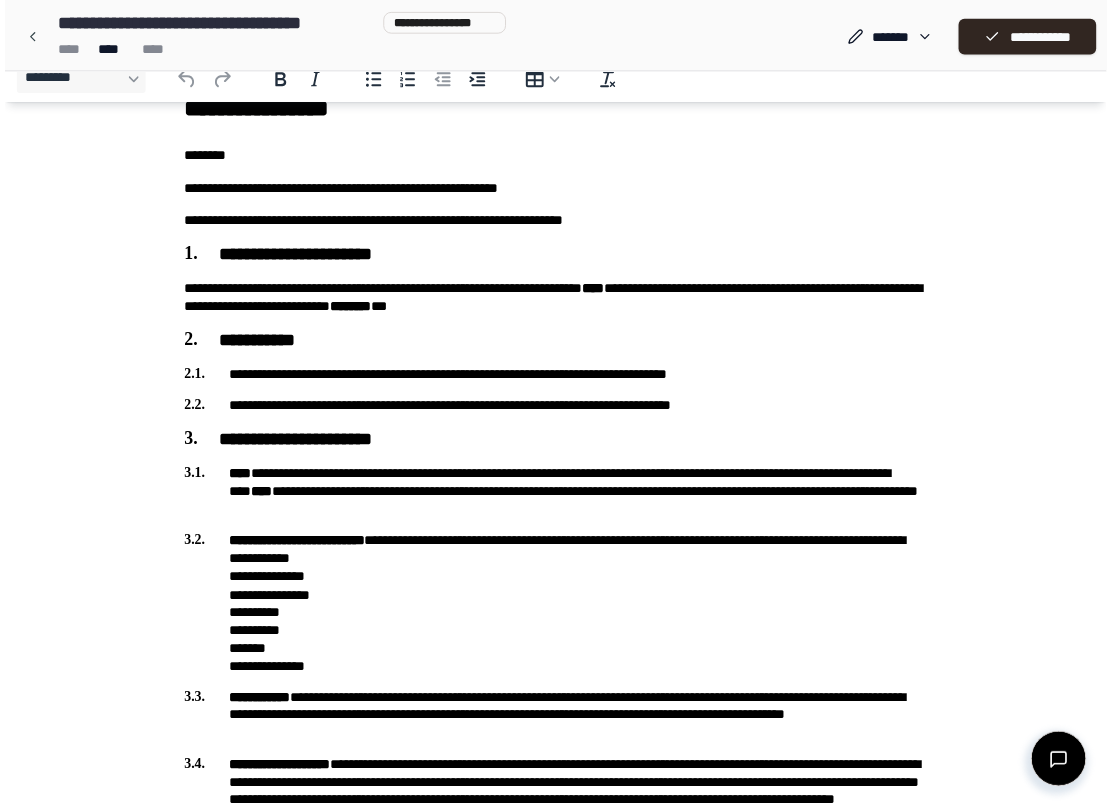 scroll, scrollTop: 0, scrollLeft: 0, axis: both 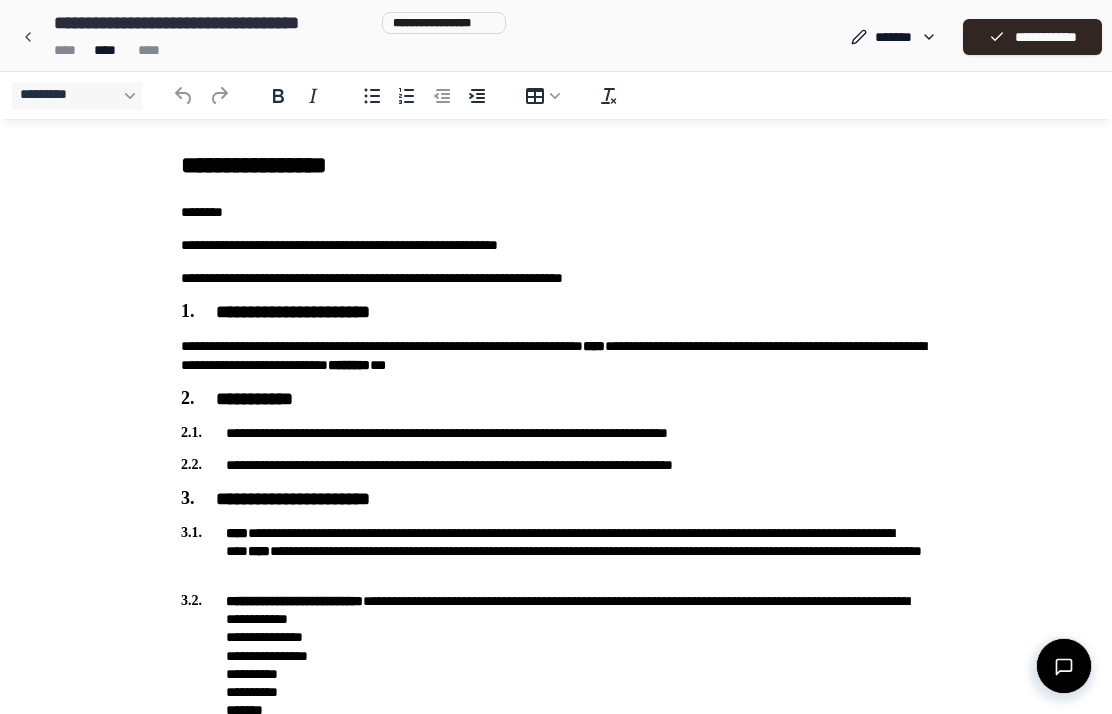click on "**********" at bounding box center (1032, 37) 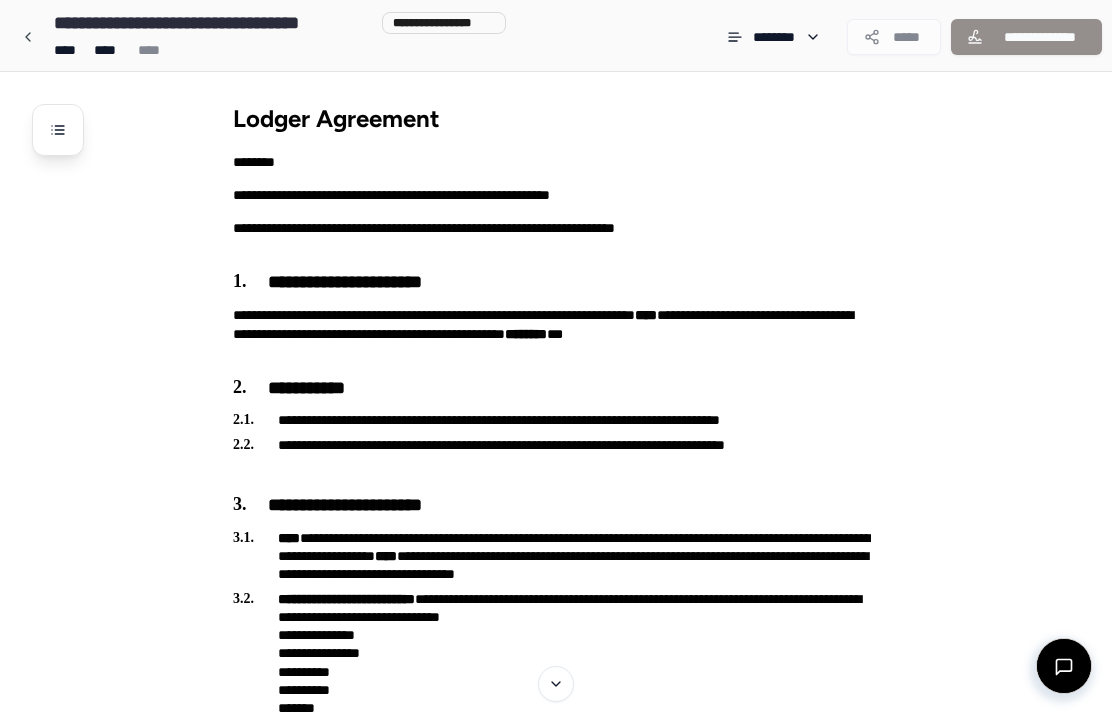 click on "**********" at bounding box center [1026, 37] 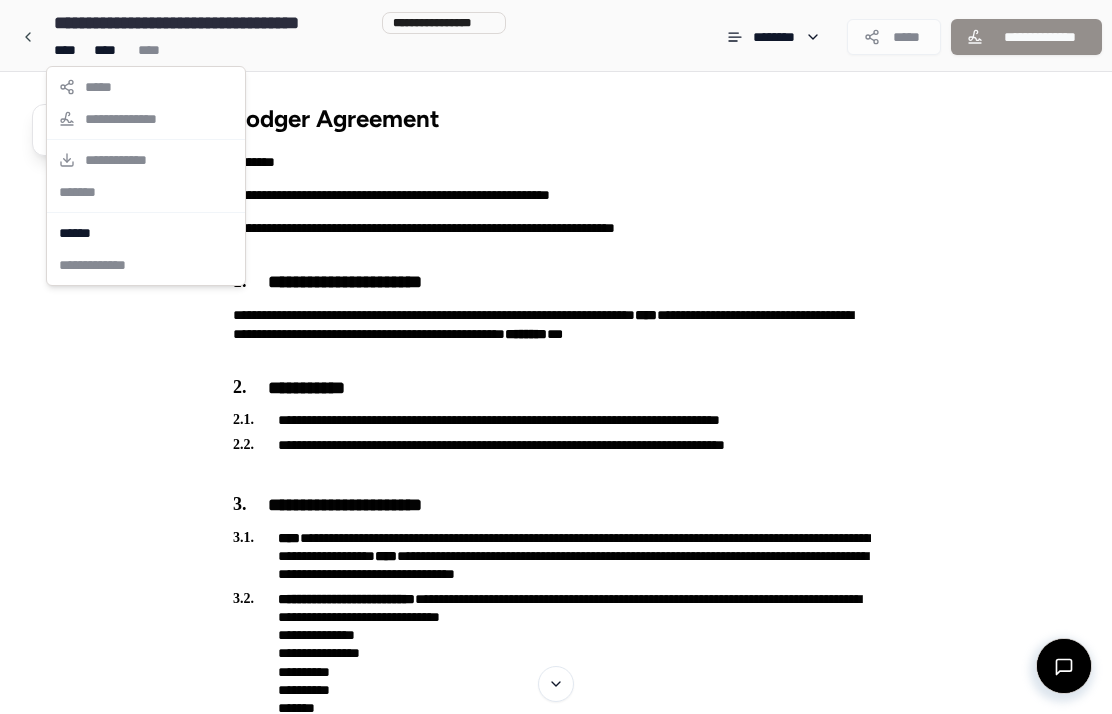 click on "**********" at bounding box center [146, 176] 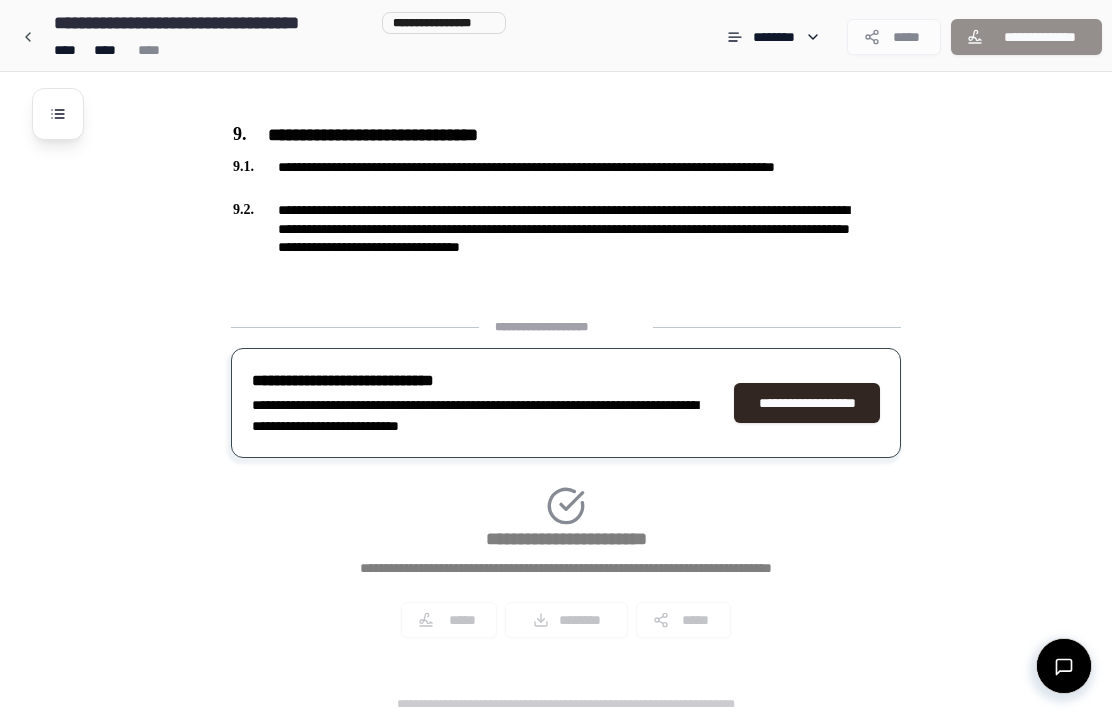 scroll, scrollTop: 3170, scrollLeft: 0, axis: vertical 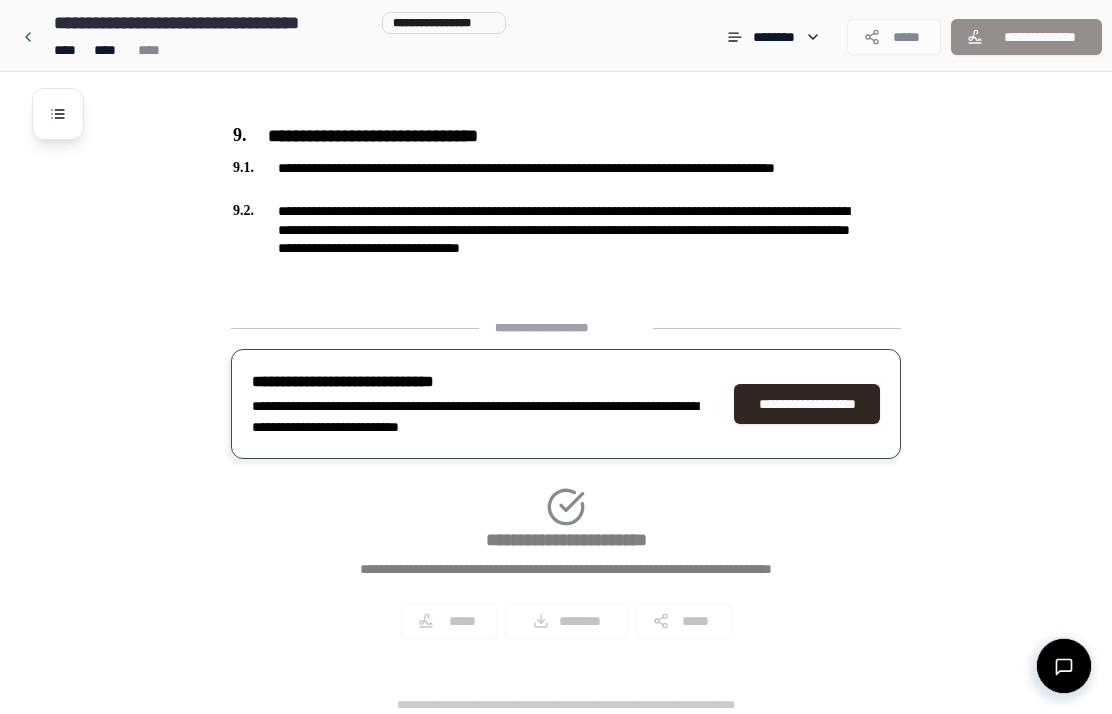 click on "**********" at bounding box center (566, 487) 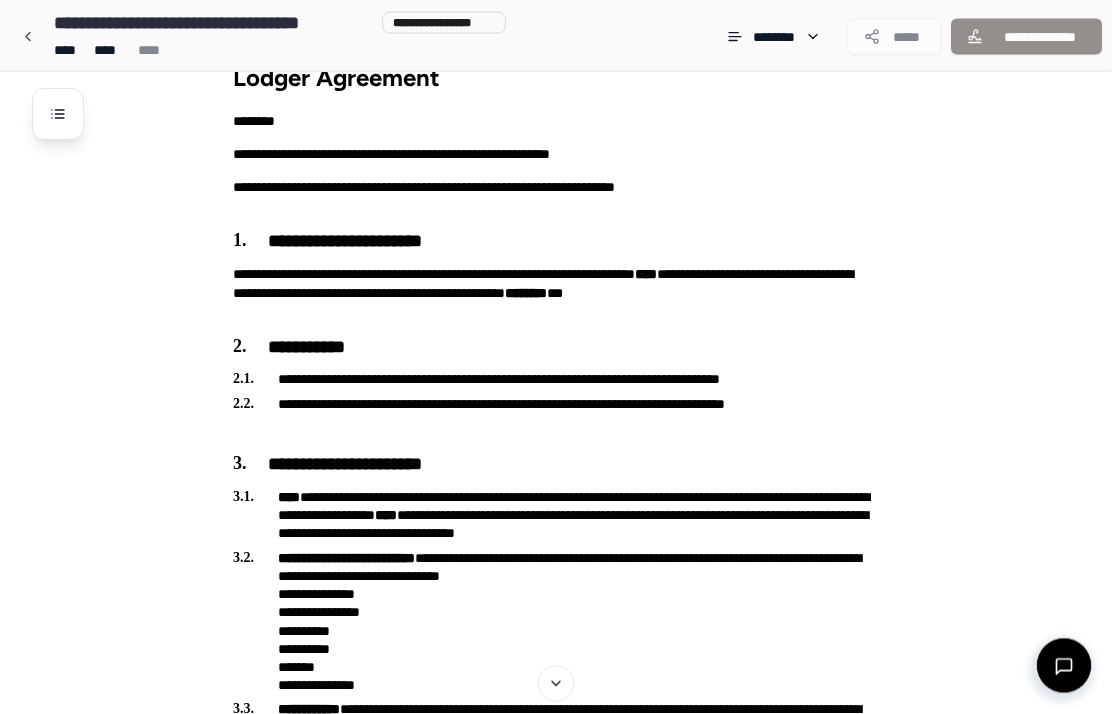 scroll, scrollTop: 0, scrollLeft: 0, axis: both 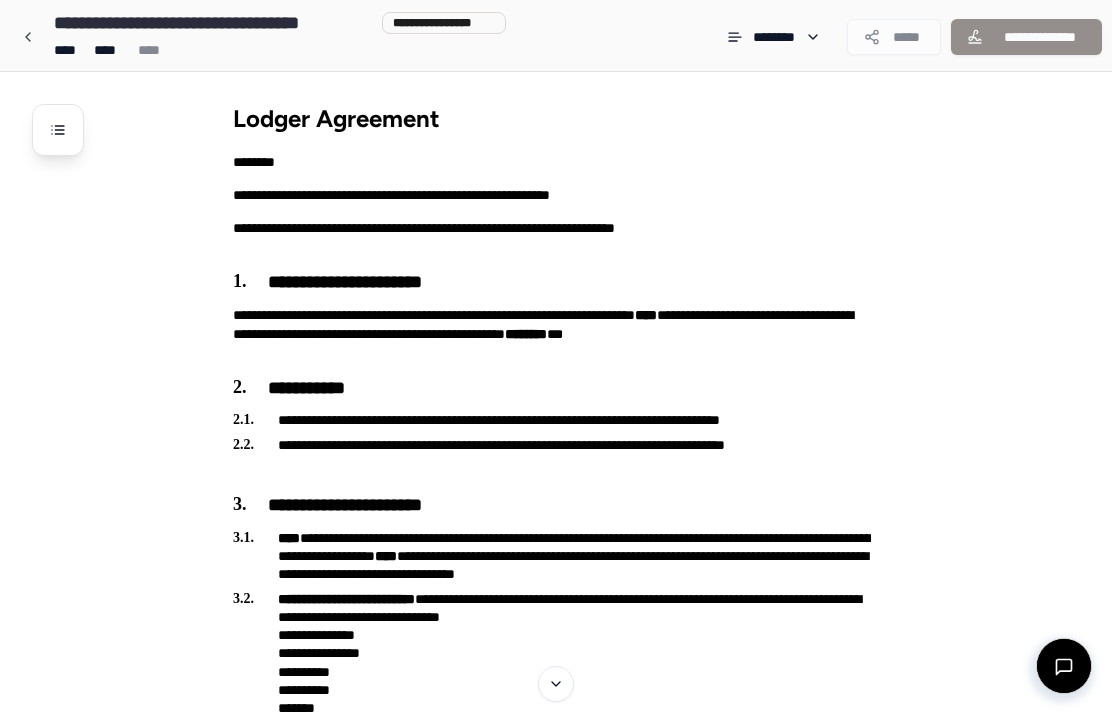 click at bounding box center [58, 130] 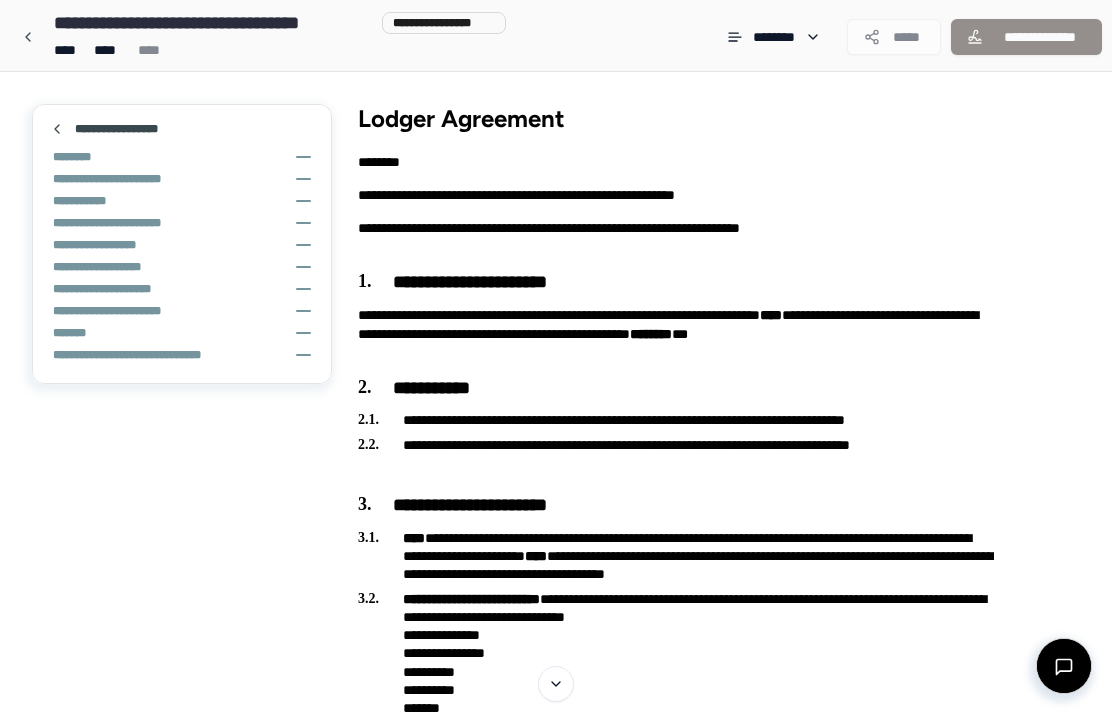 click on "**********" at bounding box center [556, 35] 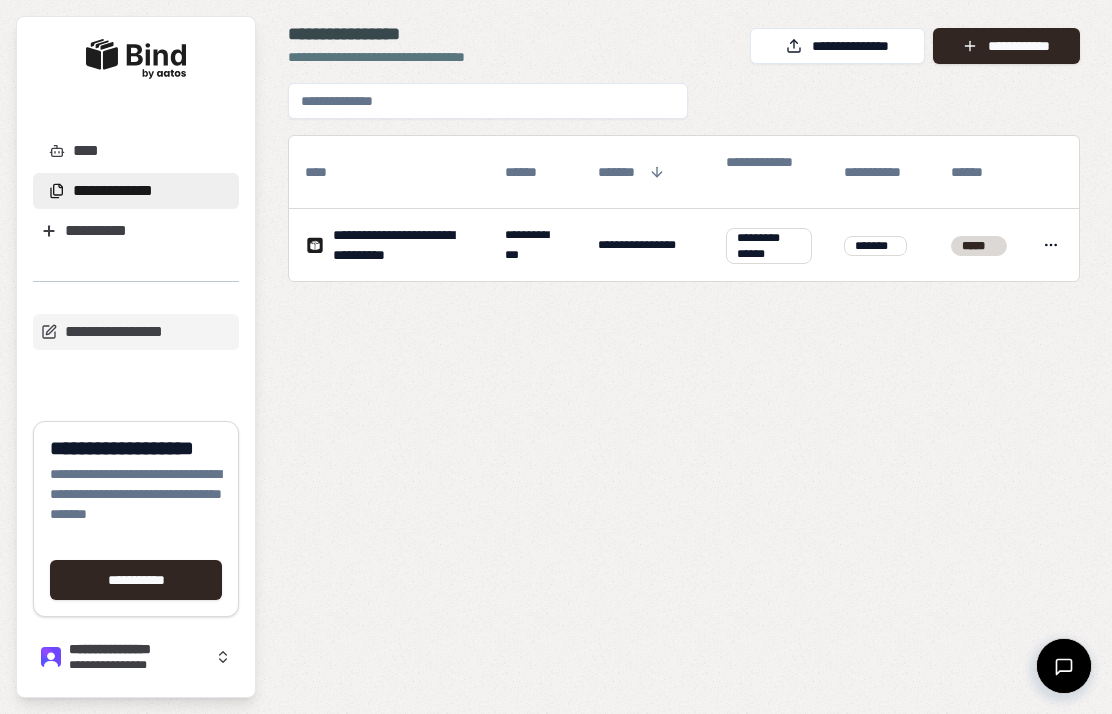 click on "**********" at bounding box center (837, 46) 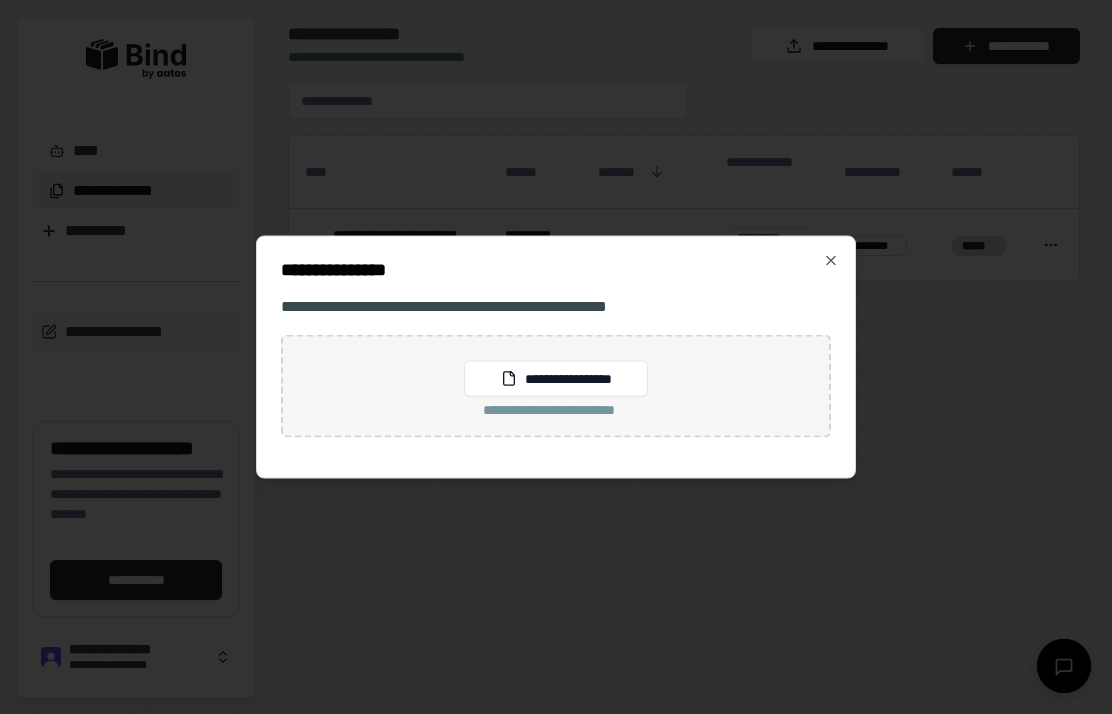 click on "**********" at bounding box center [555, 379] 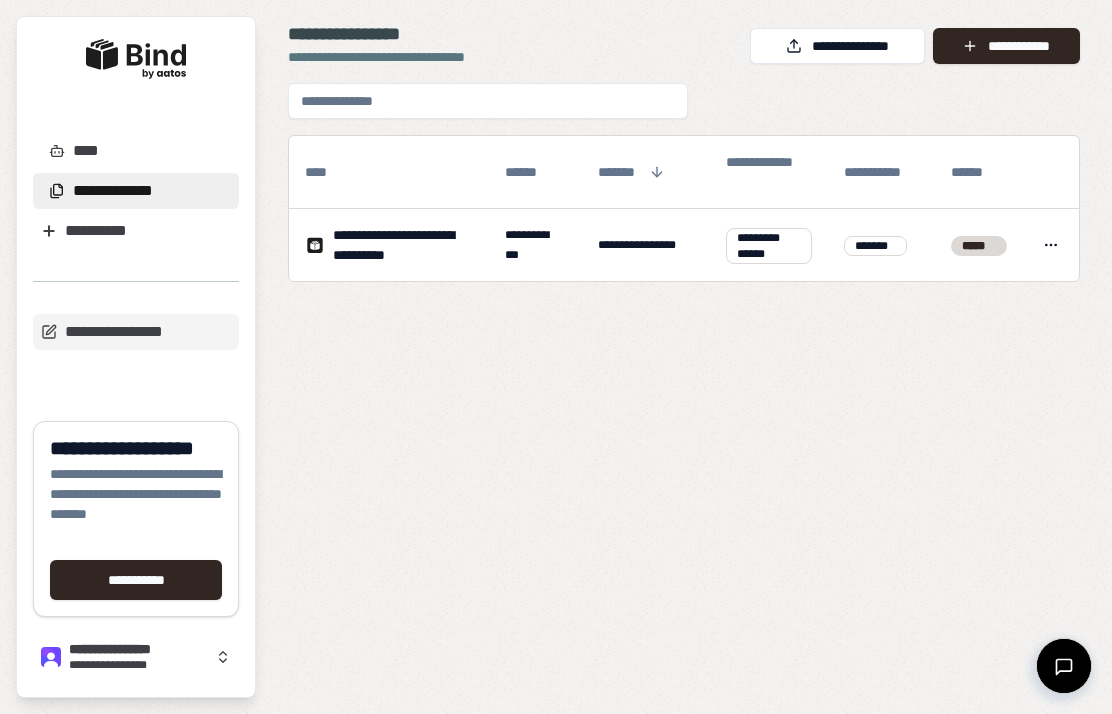 click on "**********" at bounding box center (769, 246) 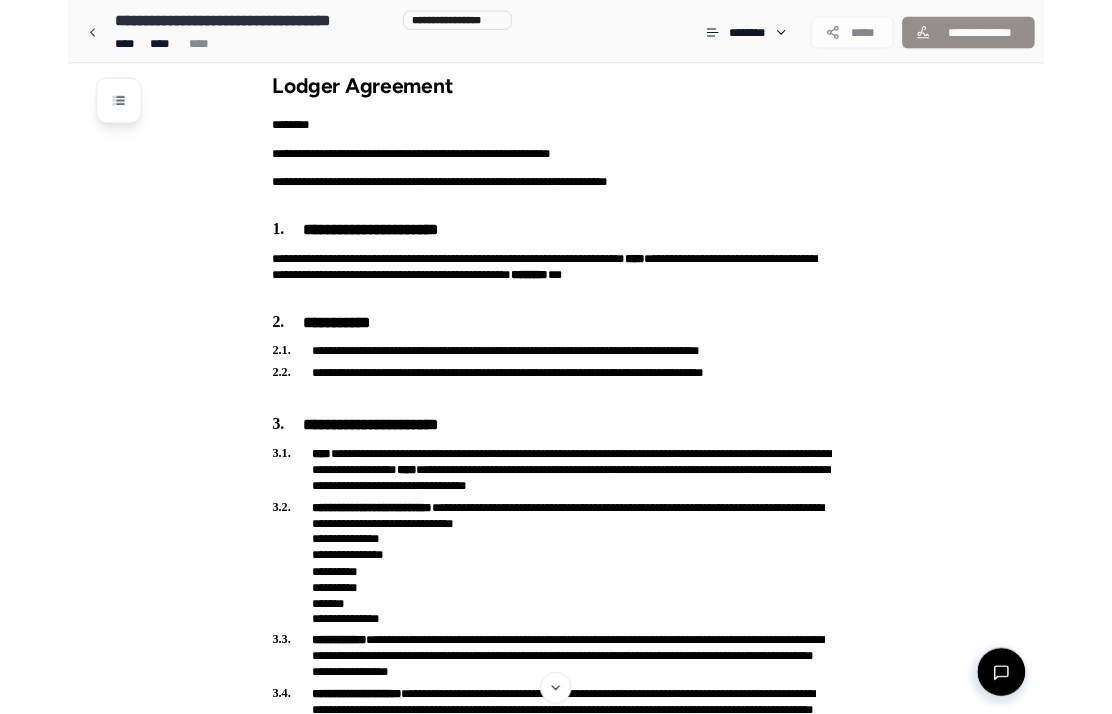 scroll, scrollTop: 0, scrollLeft: 0, axis: both 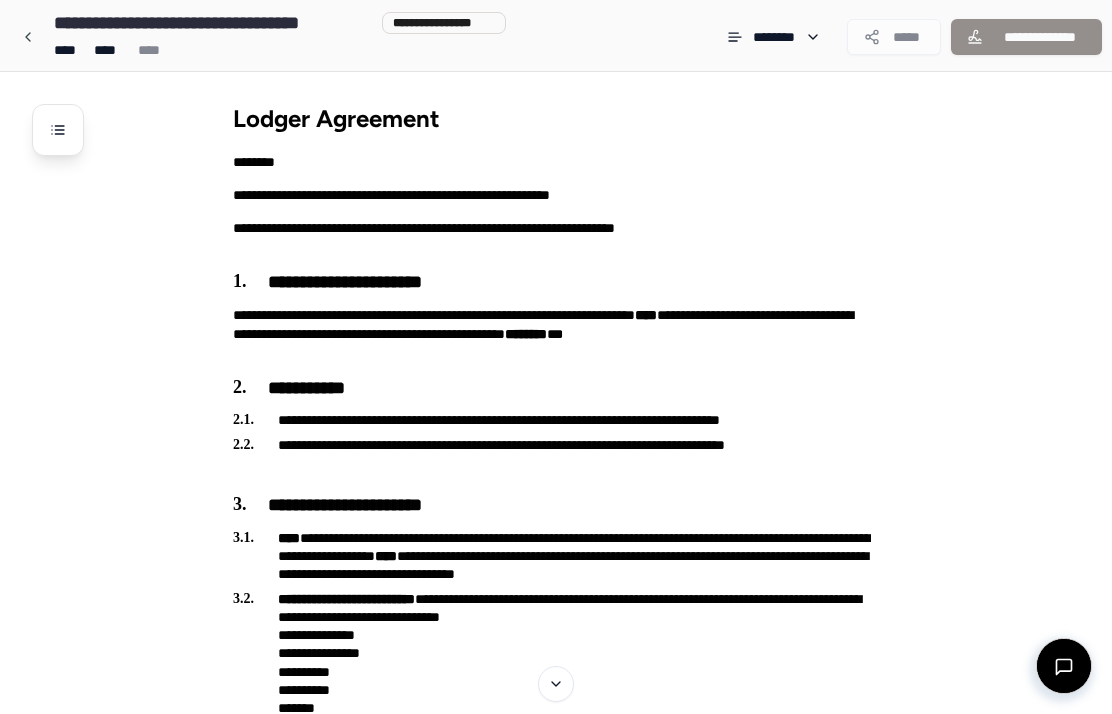 click on "*****" at bounding box center [894, 37] 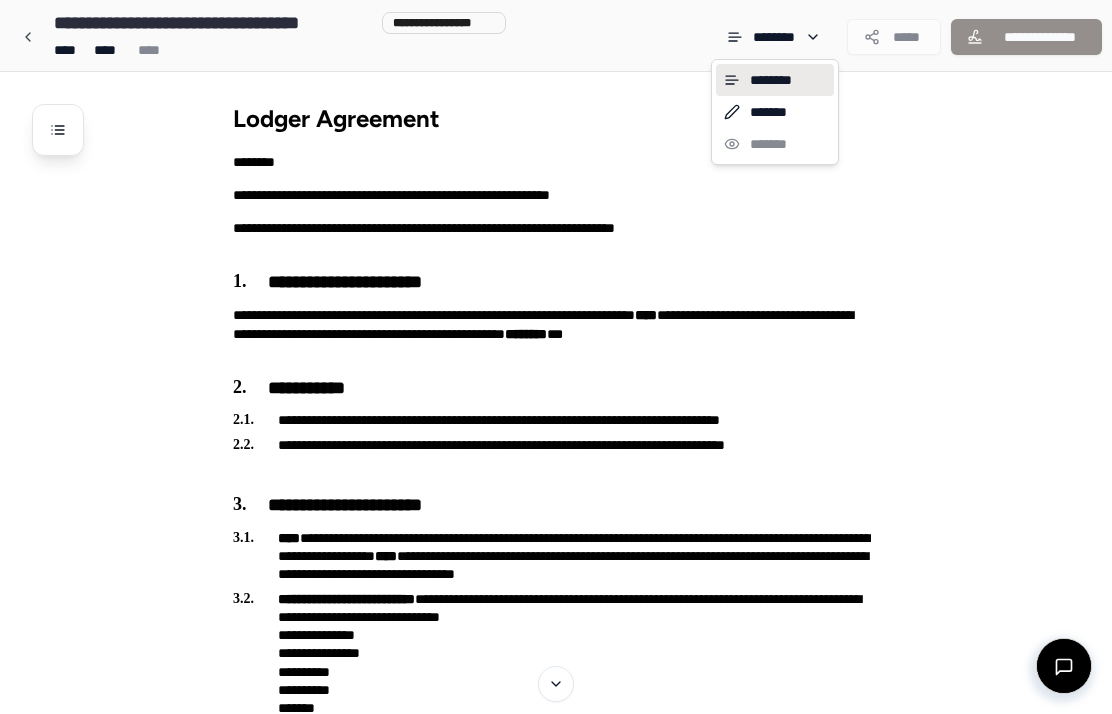click on "**********" at bounding box center [556, 1946] 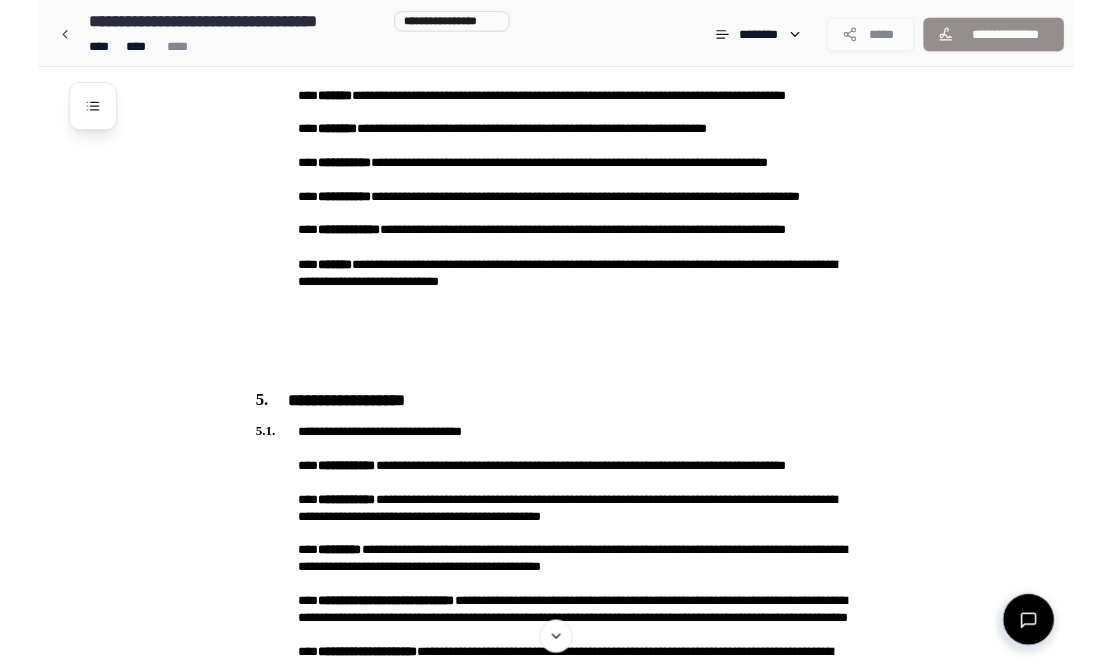 scroll, scrollTop: 970, scrollLeft: 0, axis: vertical 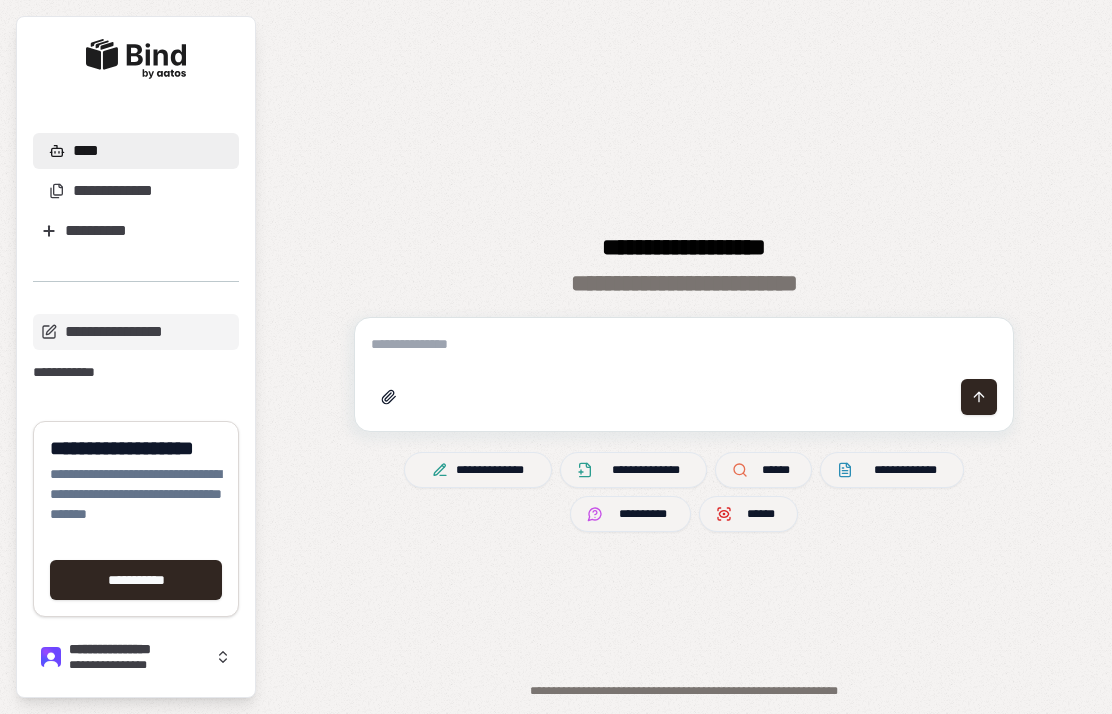 click on "**********" at bounding box center [113, 191] 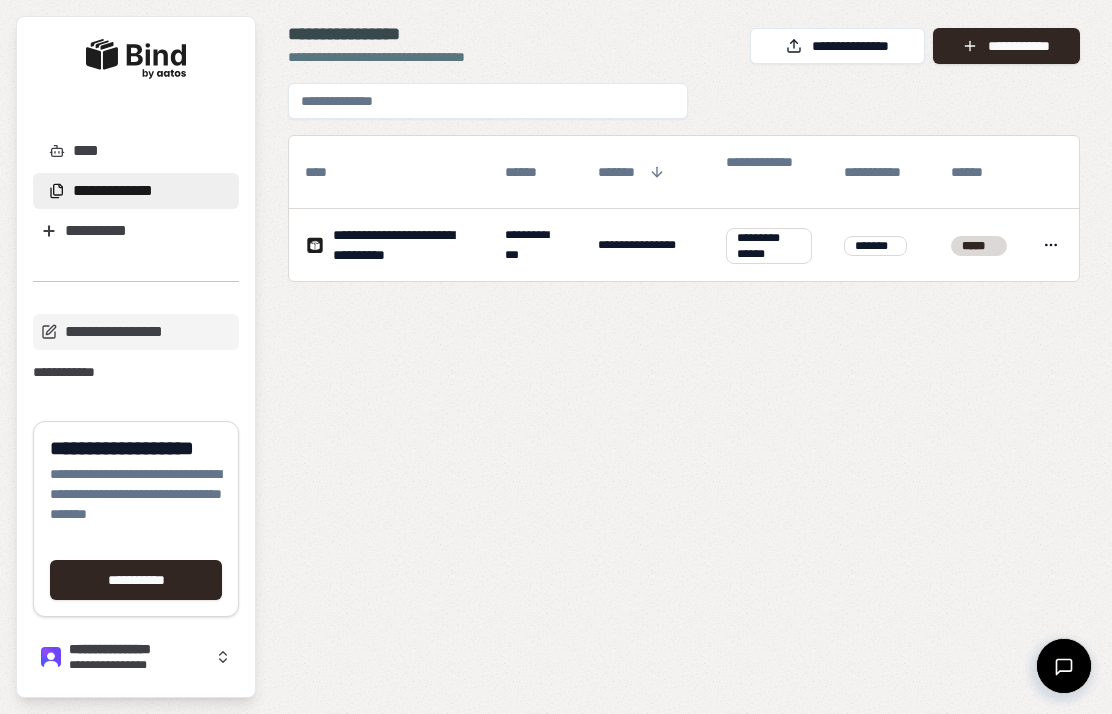 click on "**********" at bounding box center [403, 245] 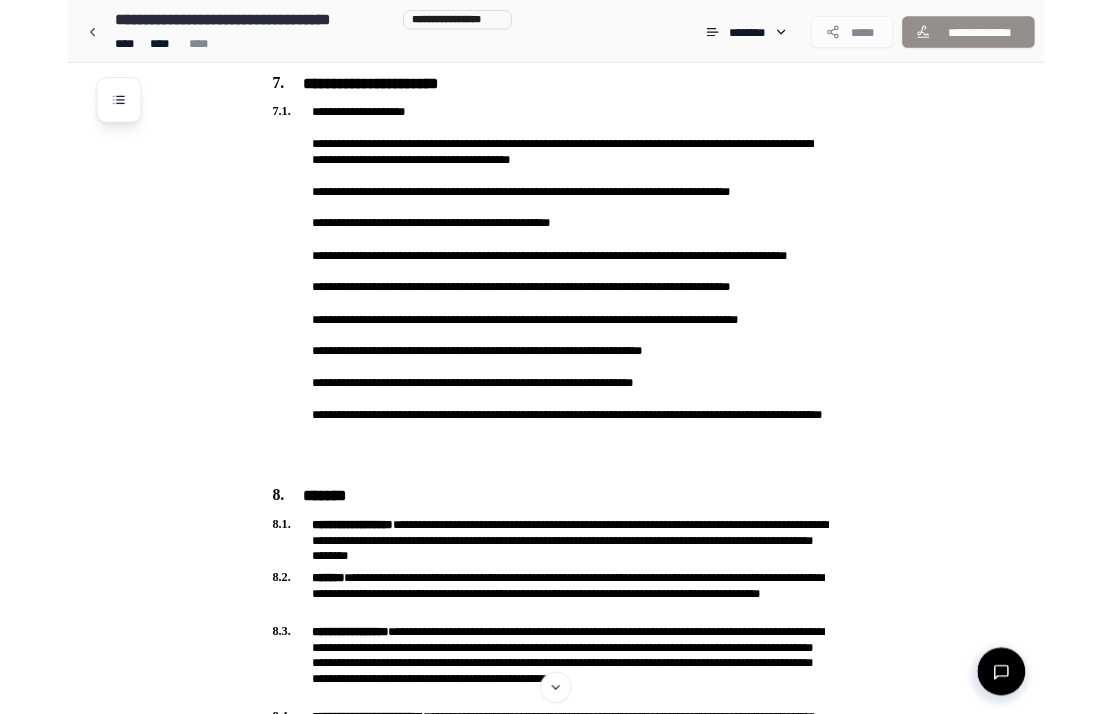 scroll, scrollTop: 3179, scrollLeft: 0, axis: vertical 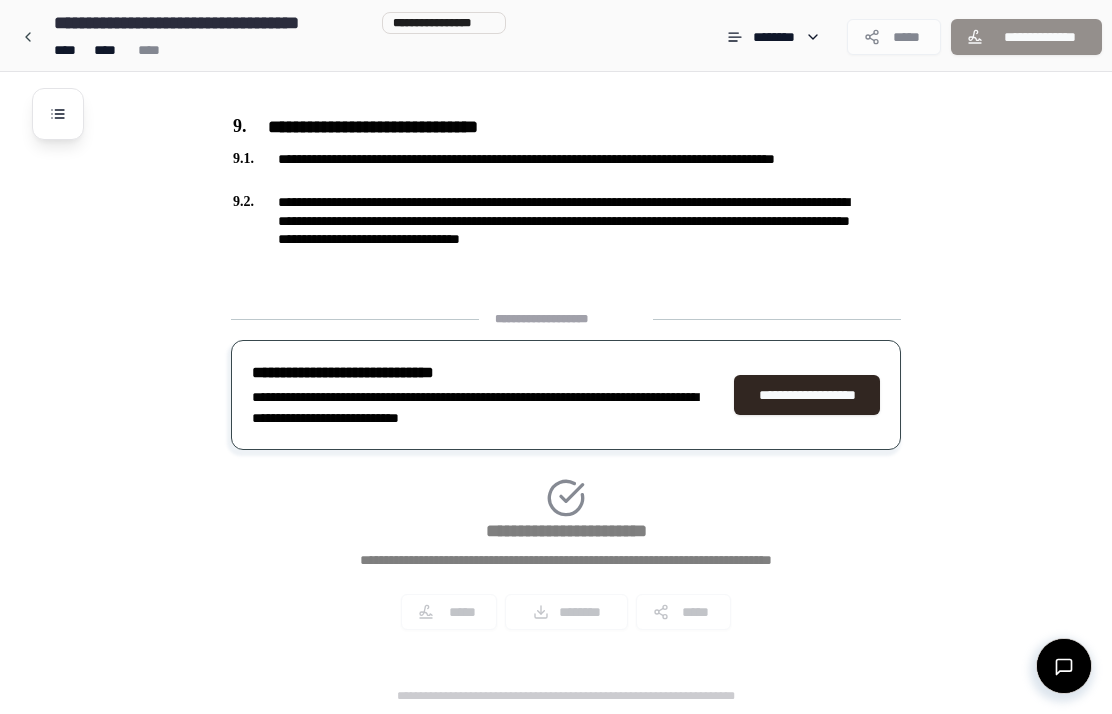 click on "**********" at bounding box center [807, 395] 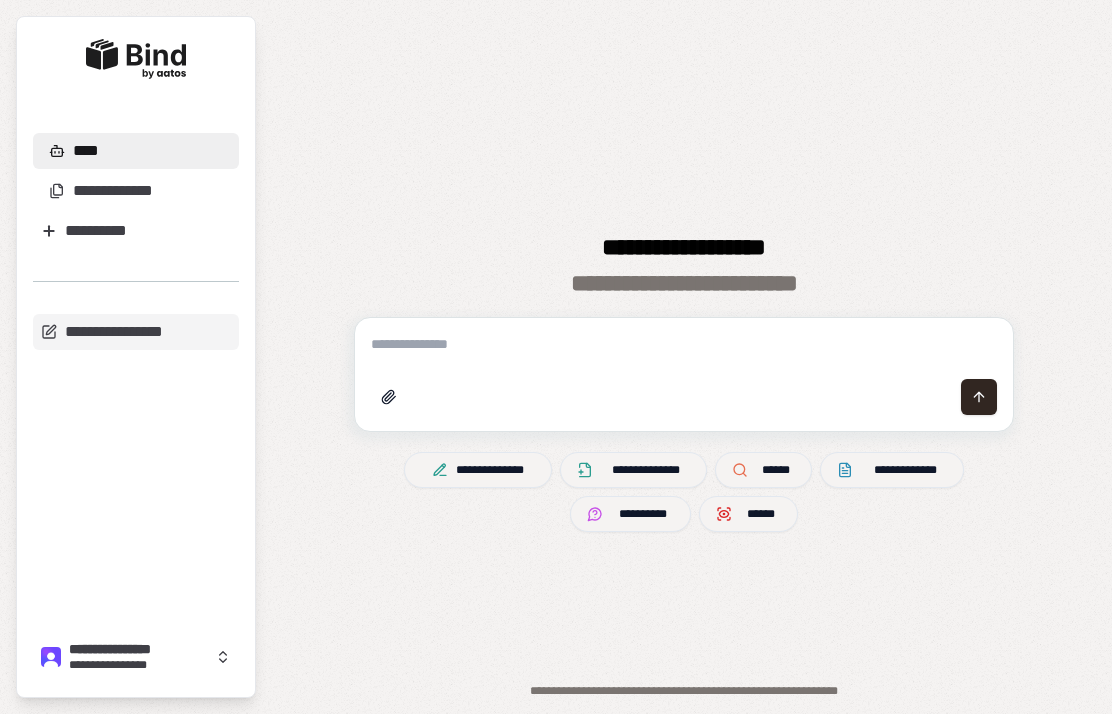 scroll, scrollTop: 0, scrollLeft: 0, axis: both 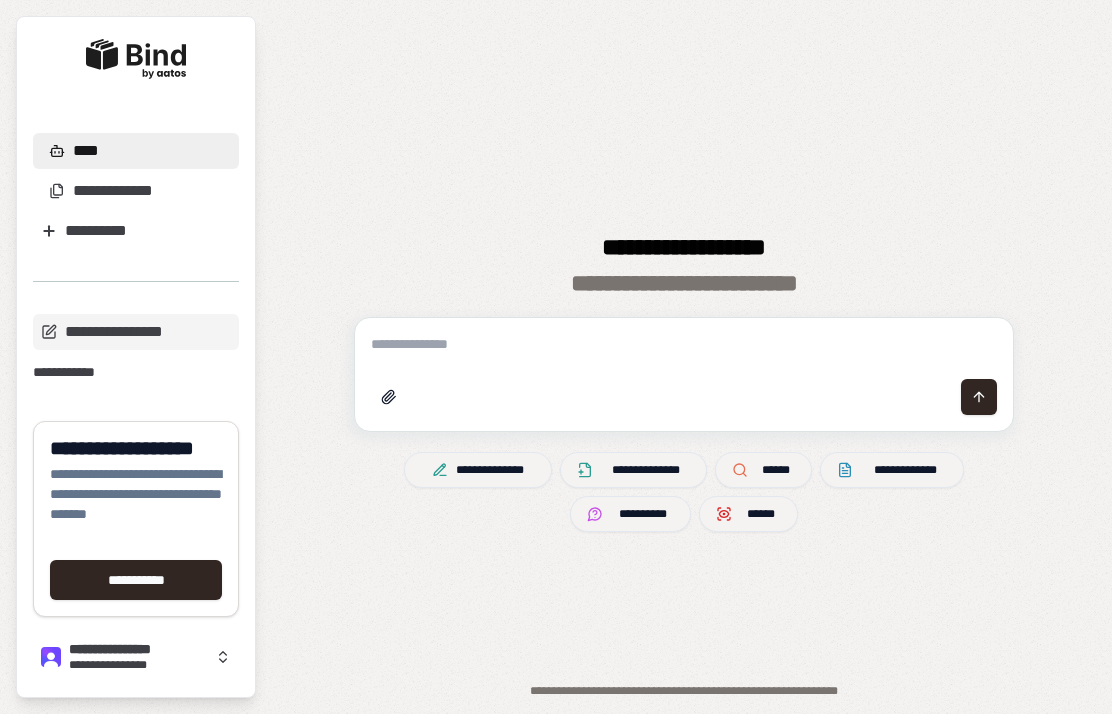 click on "**********" at bounding box center [113, 191] 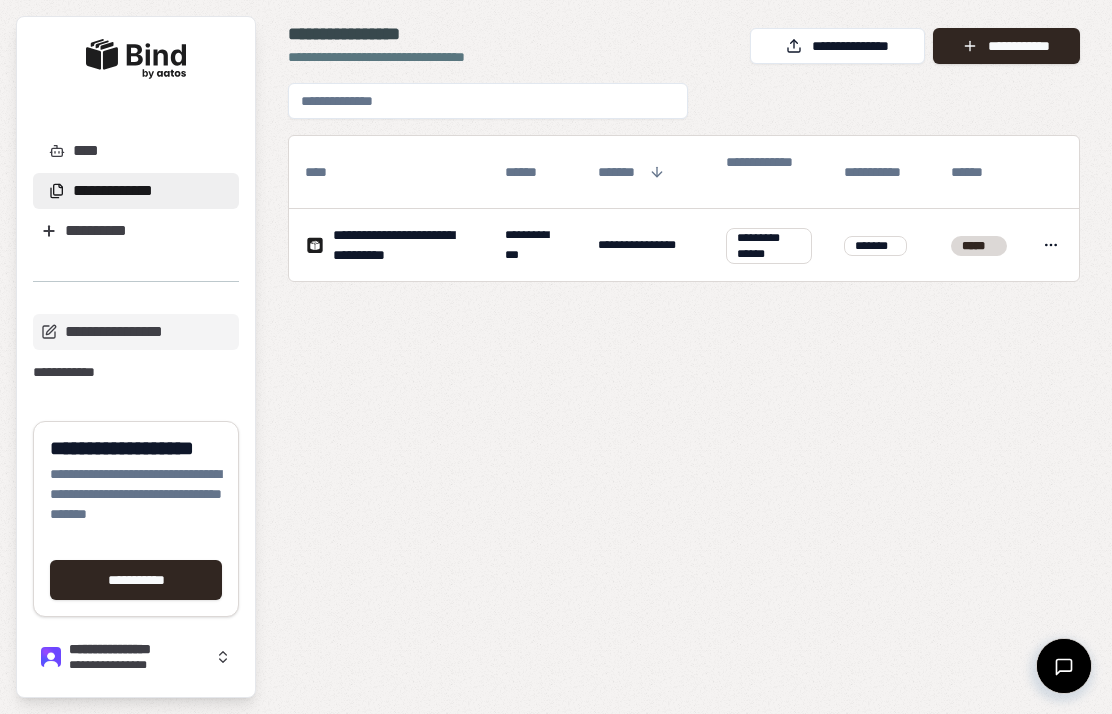 click on "**********" at bounding box center (389, 245) 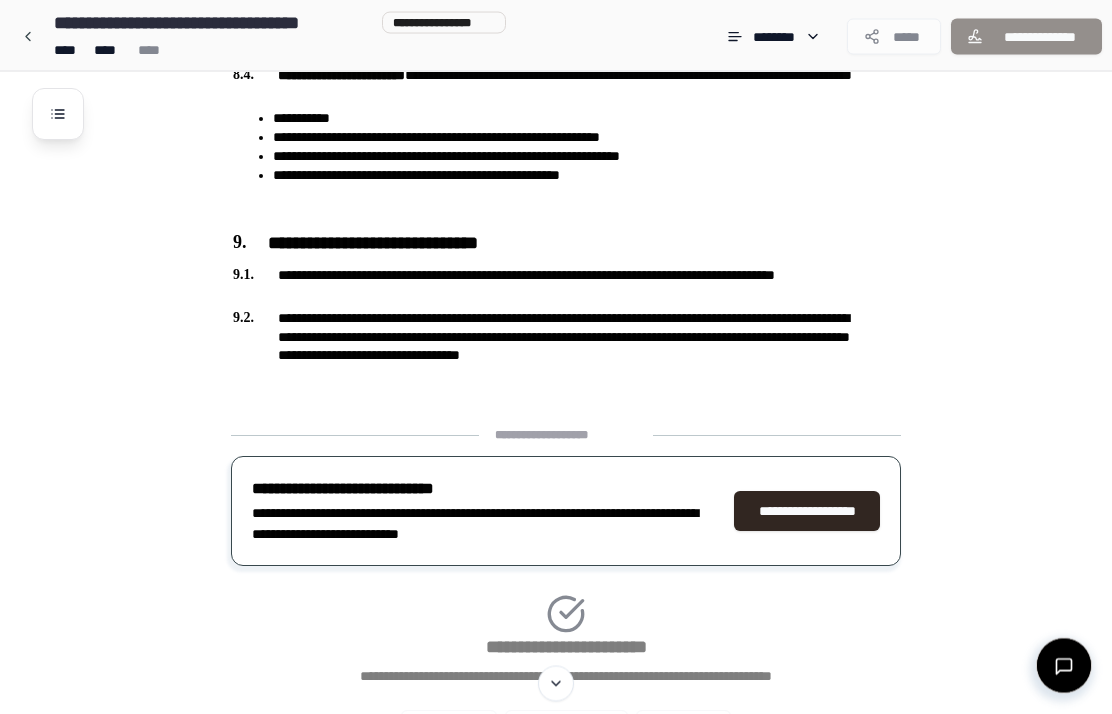 scroll, scrollTop: 3075, scrollLeft: 0, axis: vertical 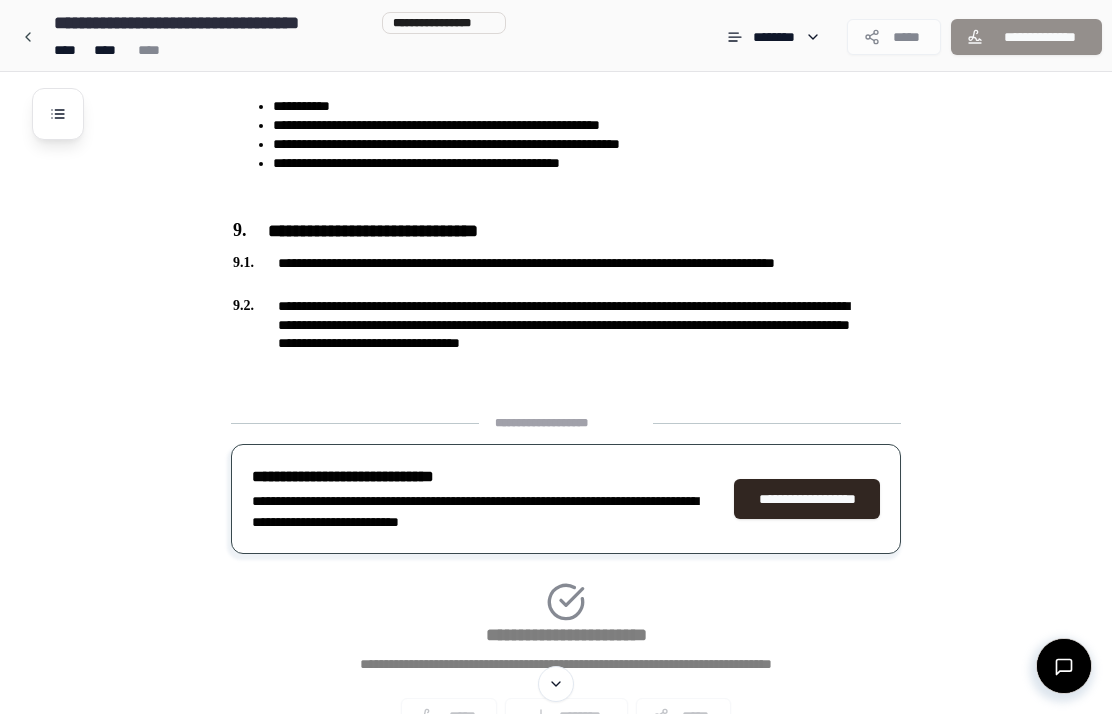 click on "**********" at bounding box center (807, 499) 